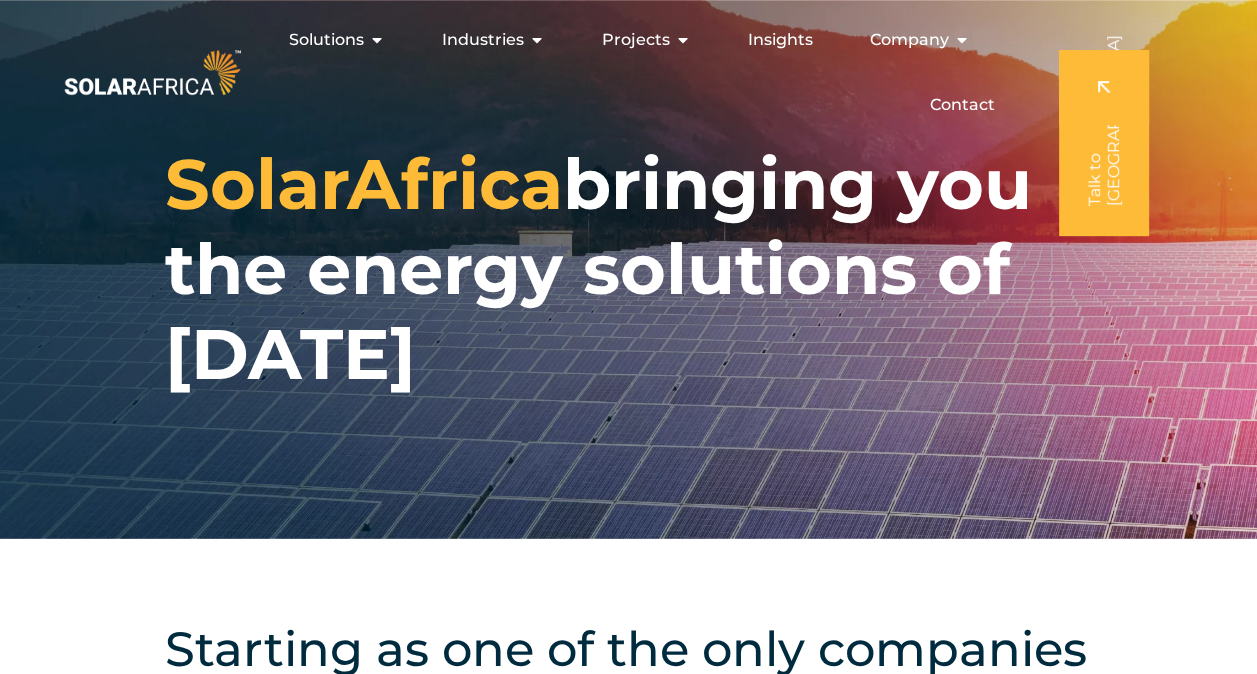 scroll, scrollTop: 0, scrollLeft: 0, axis: both 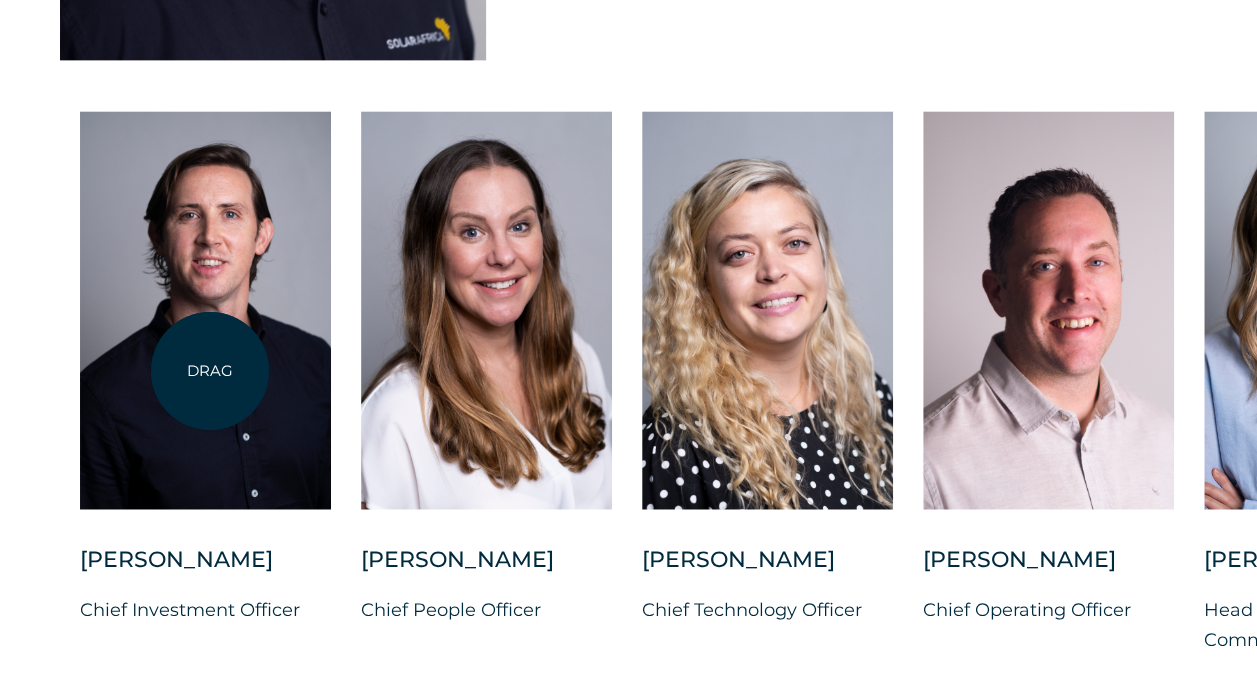 click at bounding box center (205, 310) 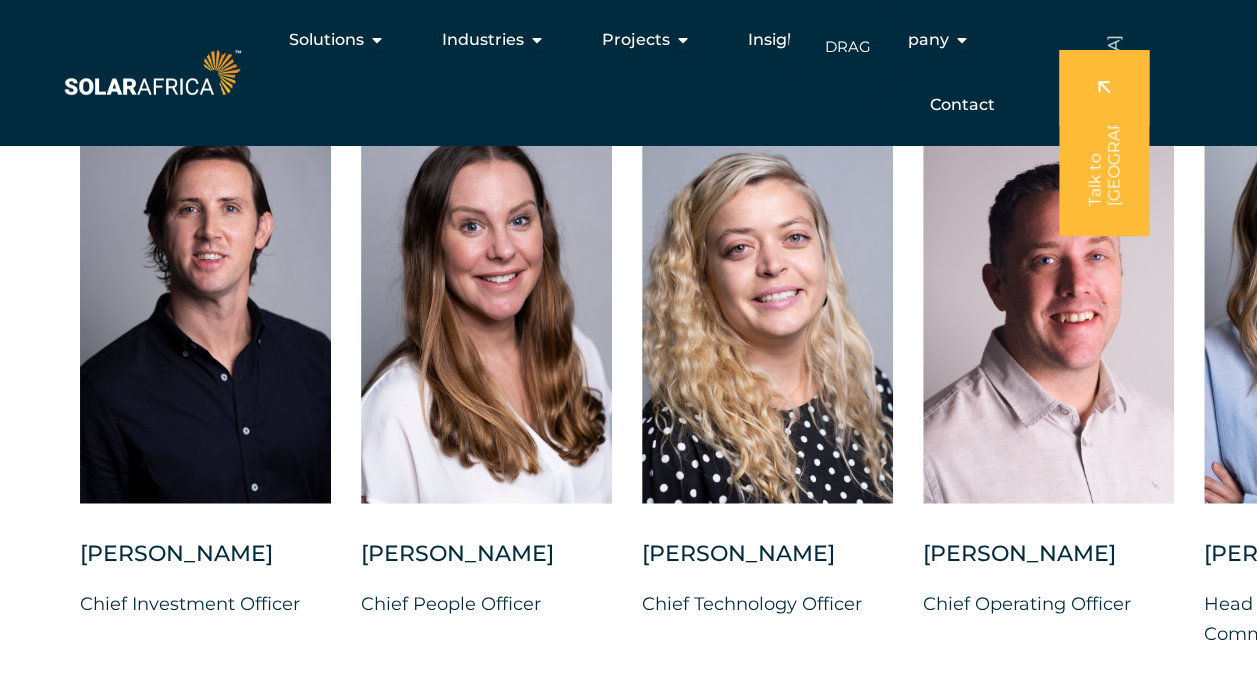 scroll, scrollTop: 5100, scrollLeft: 0, axis: vertical 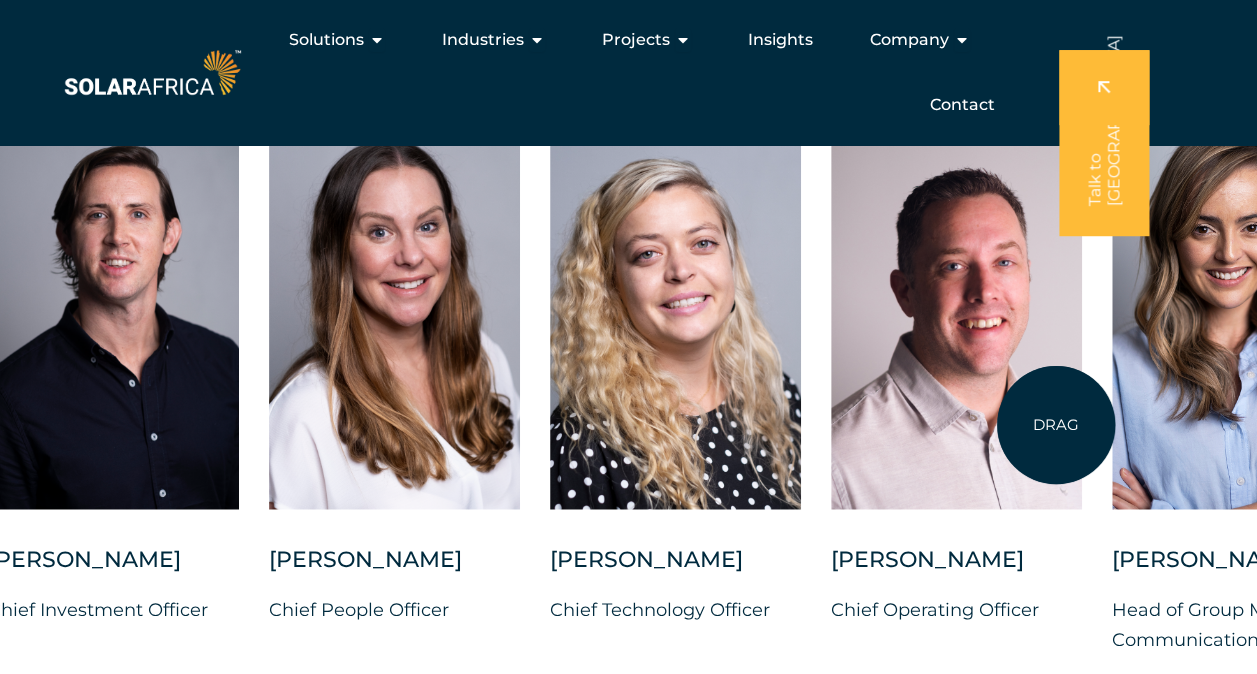 drag, startPoint x: 1143, startPoint y: 412, endPoint x: 1058, endPoint y: 410, distance: 85.02353 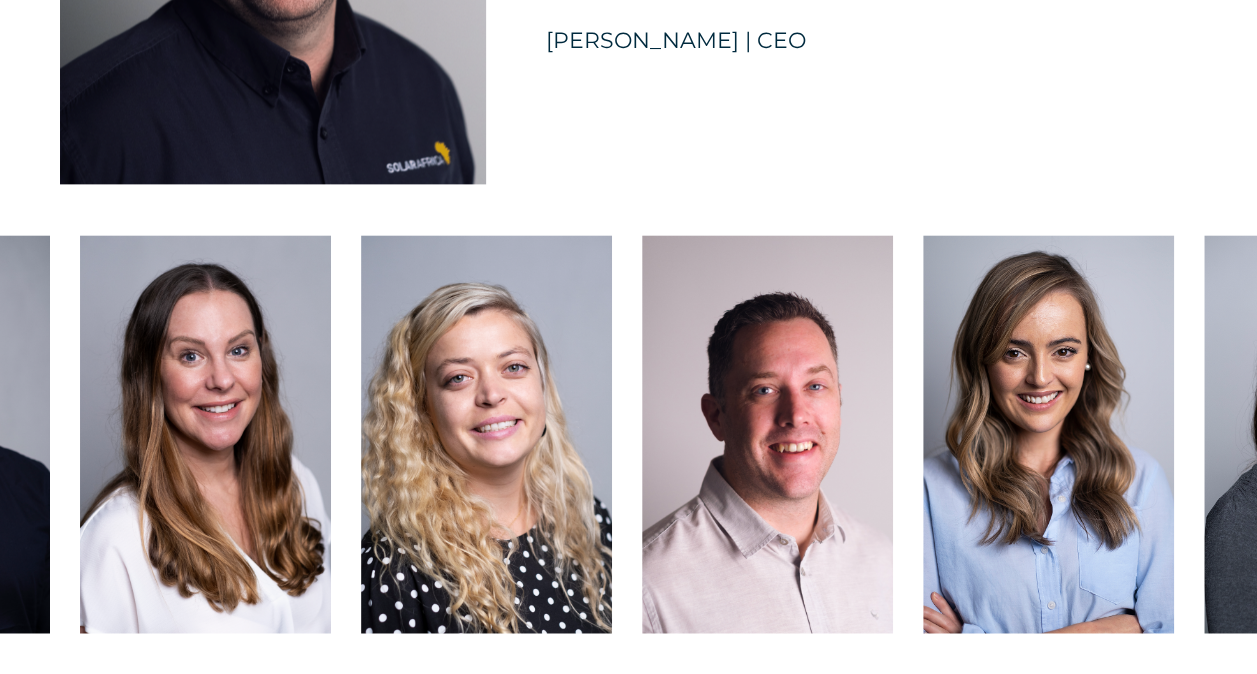 scroll, scrollTop: 5100, scrollLeft: 0, axis: vertical 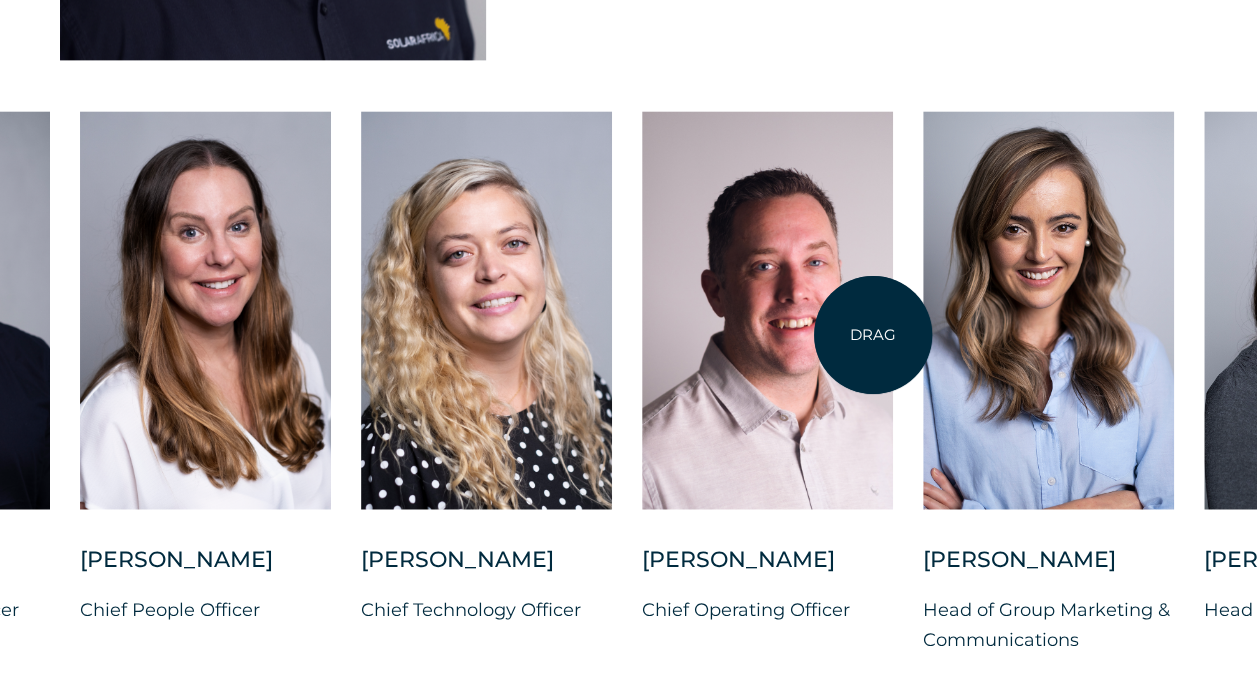 drag, startPoint x: 599, startPoint y: 422, endPoint x: 874, endPoint y: 334, distance: 288.7369 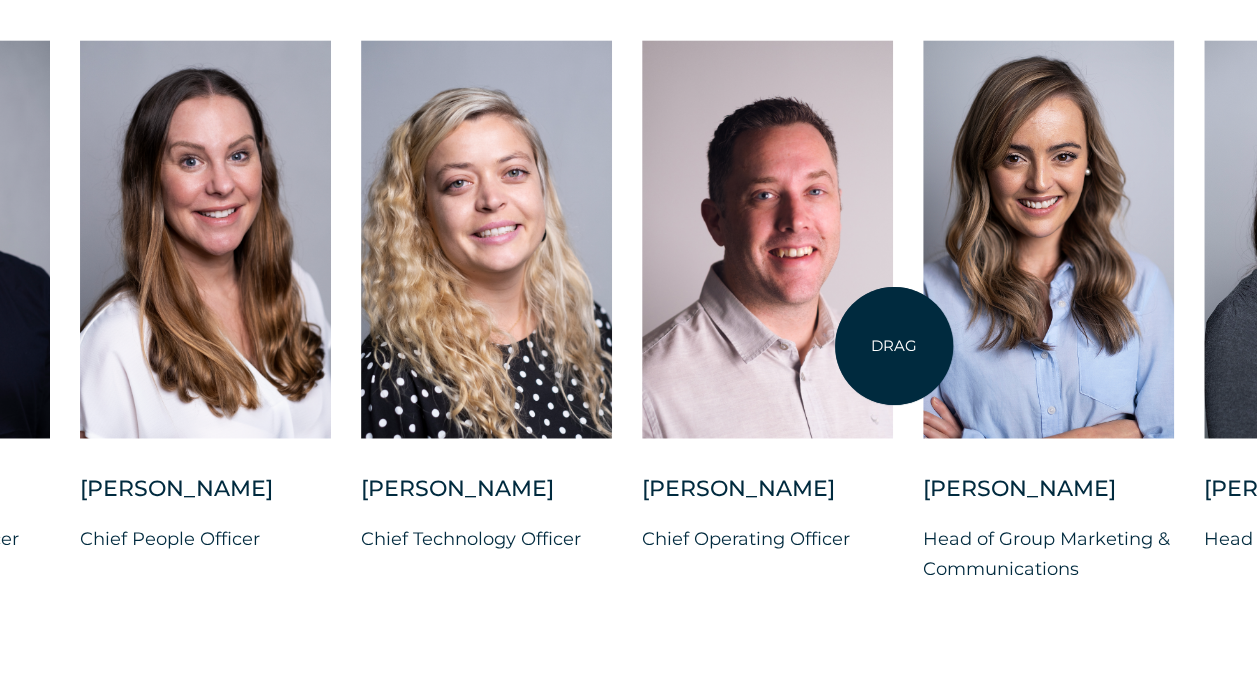 scroll, scrollTop: 5200, scrollLeft: 0, axis: vertical 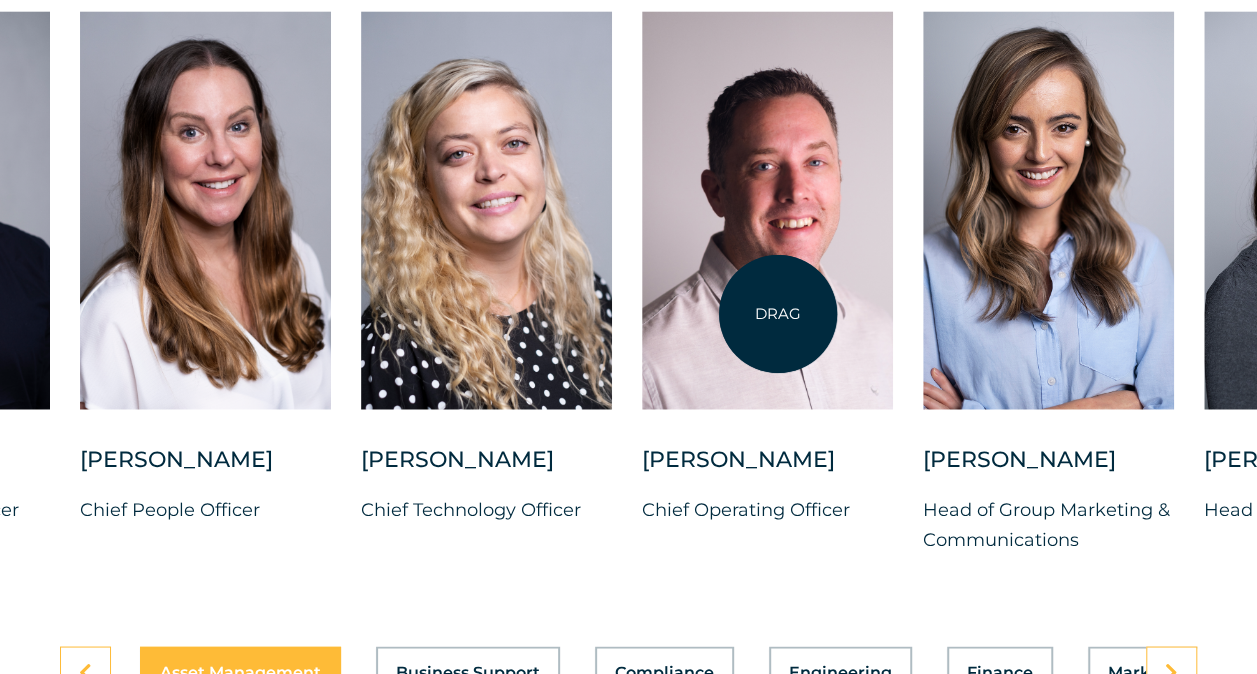 drag, startPoint x: 907, startPoint y: 314, endPoint x: 749, endPoint y: 323, distance: 158.25612 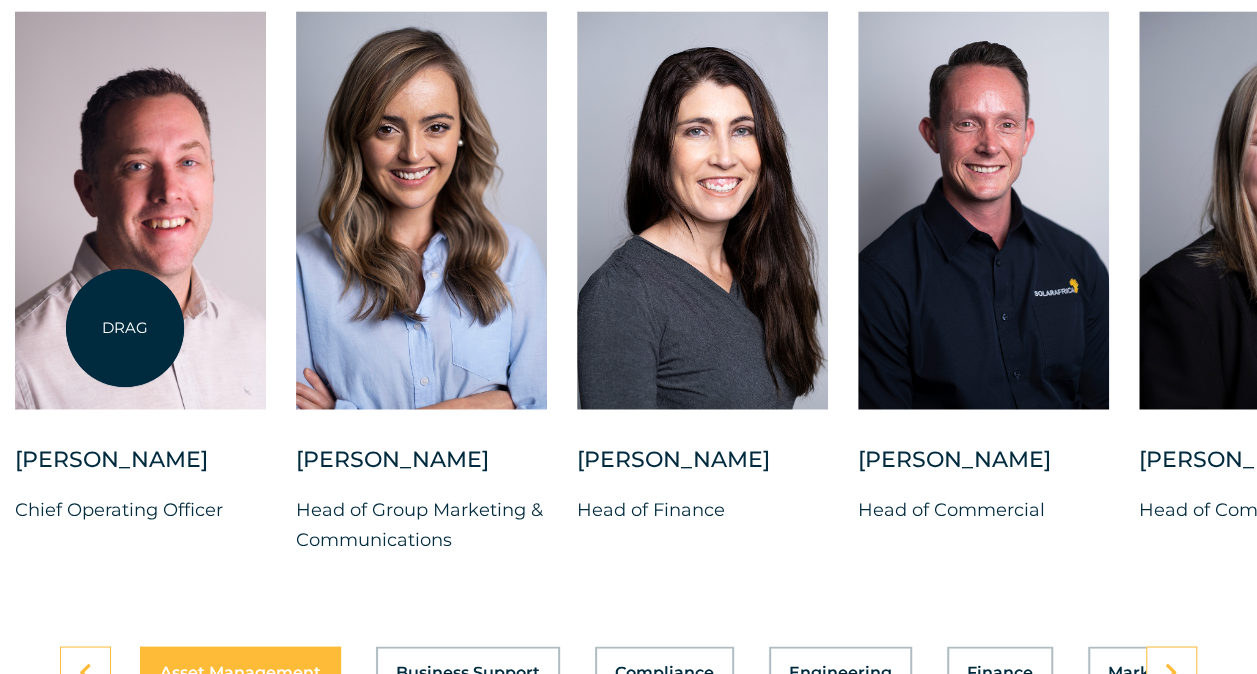 drag, startPoint x: 751, startPoint y: 320, endPoint x: 121, endPoint y: 329, distance: 630.0643 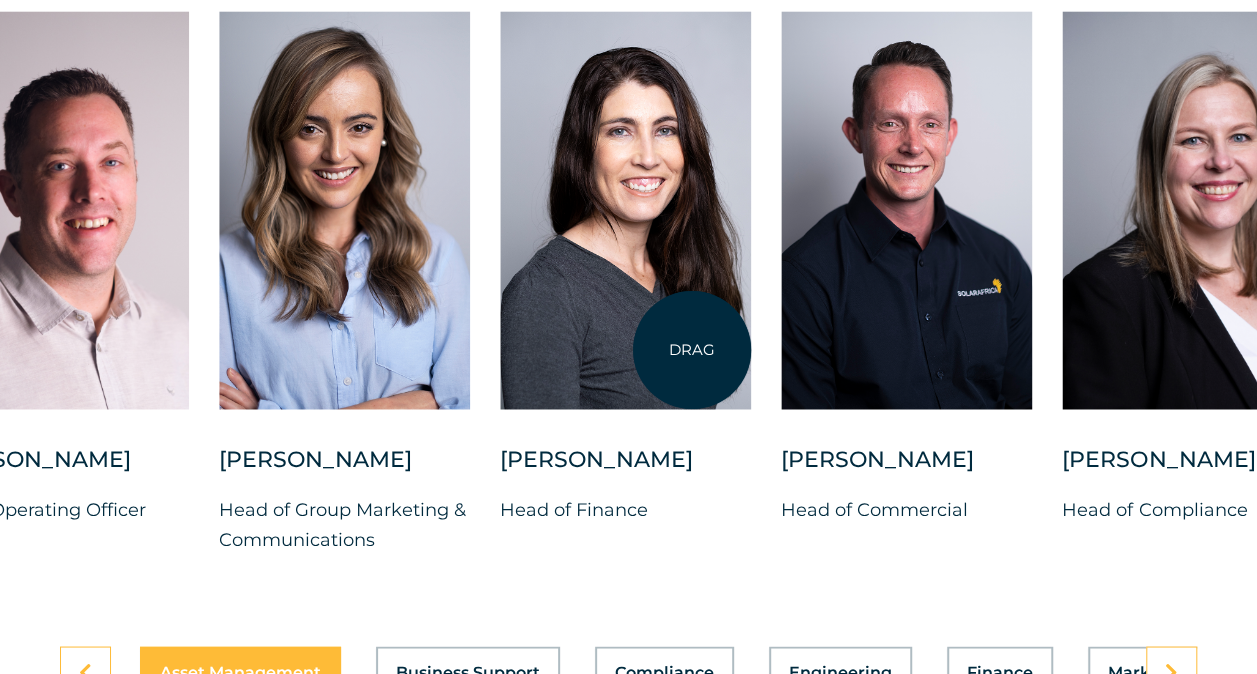 drag, startPoint x: 558, startPoint y: 380, endPoint x: 692, endPoint y: 350, distance: 137.31715 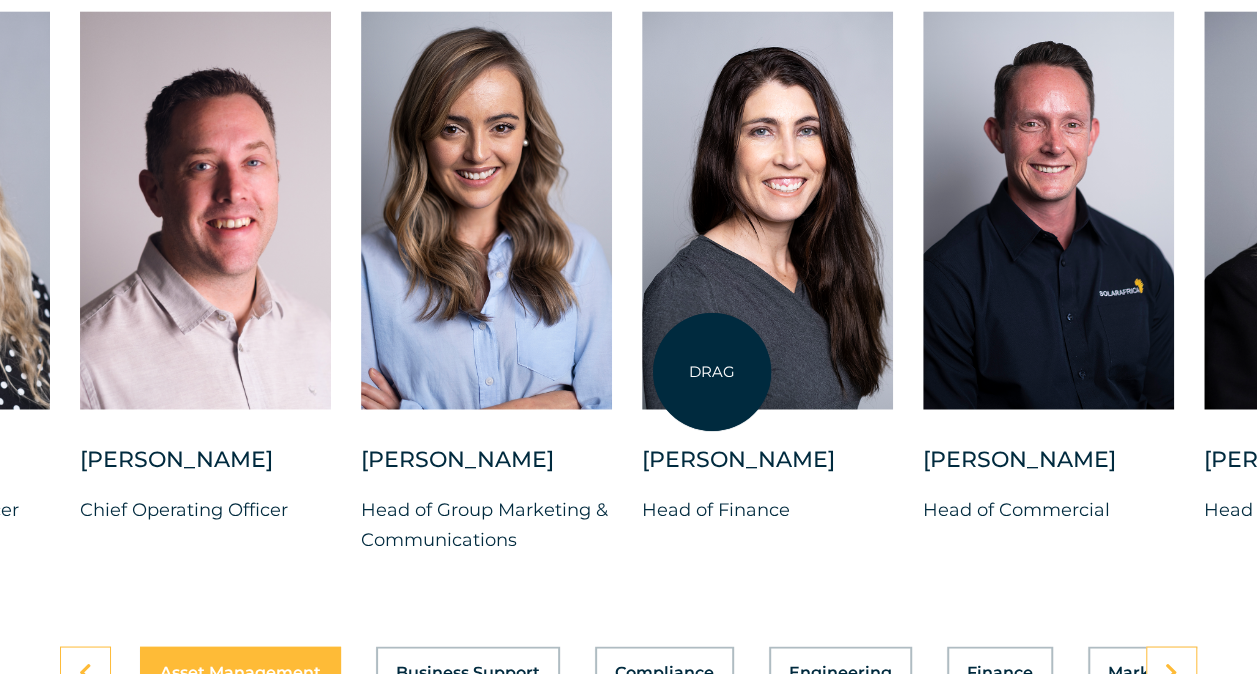 drag, startPoint x: 845, startPoint y: 374, endPoint x: 711, endPoint y: 372, distance: 134.01492 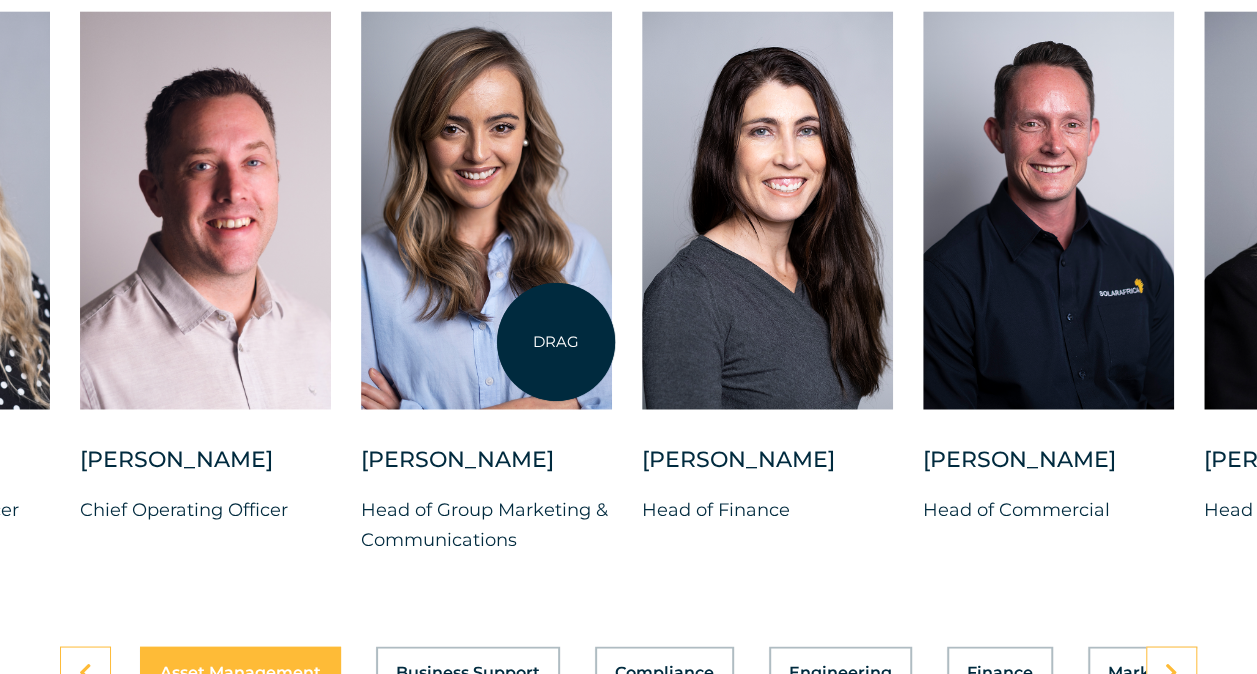 drag, startPoint x: 728, startPoint y: 346, endPoint x: 552, endPoint y: 341, distance: 176.07101 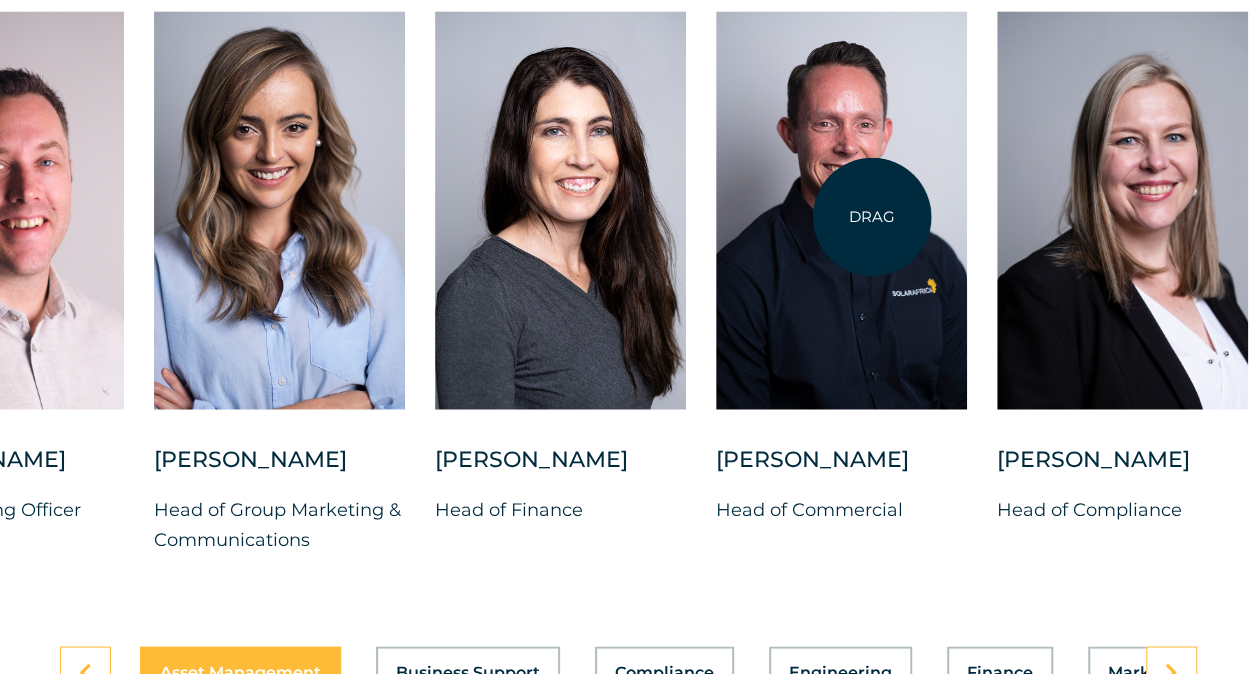 drag, startPoint x: 1079, startPoint y: 198, endPoint x: 866, endPoint y: 220, distance: 214.13313 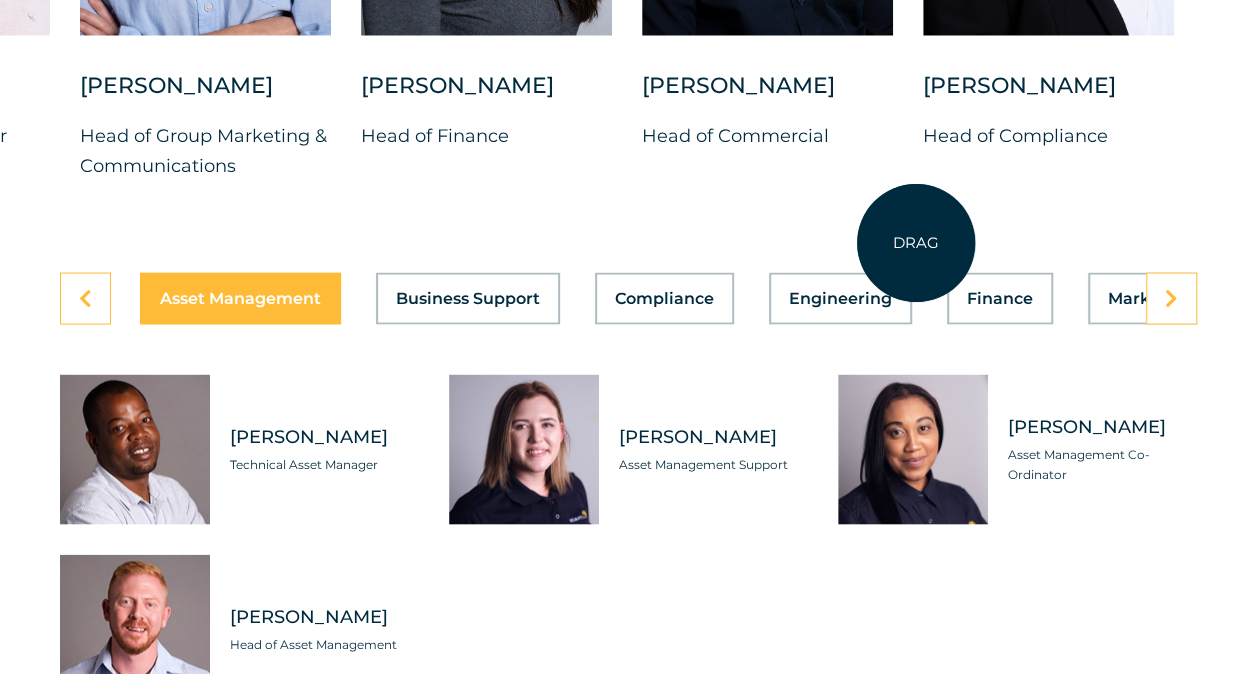 scroll, scrollTop: 5600, scrollLeft: 0, axis: vertical 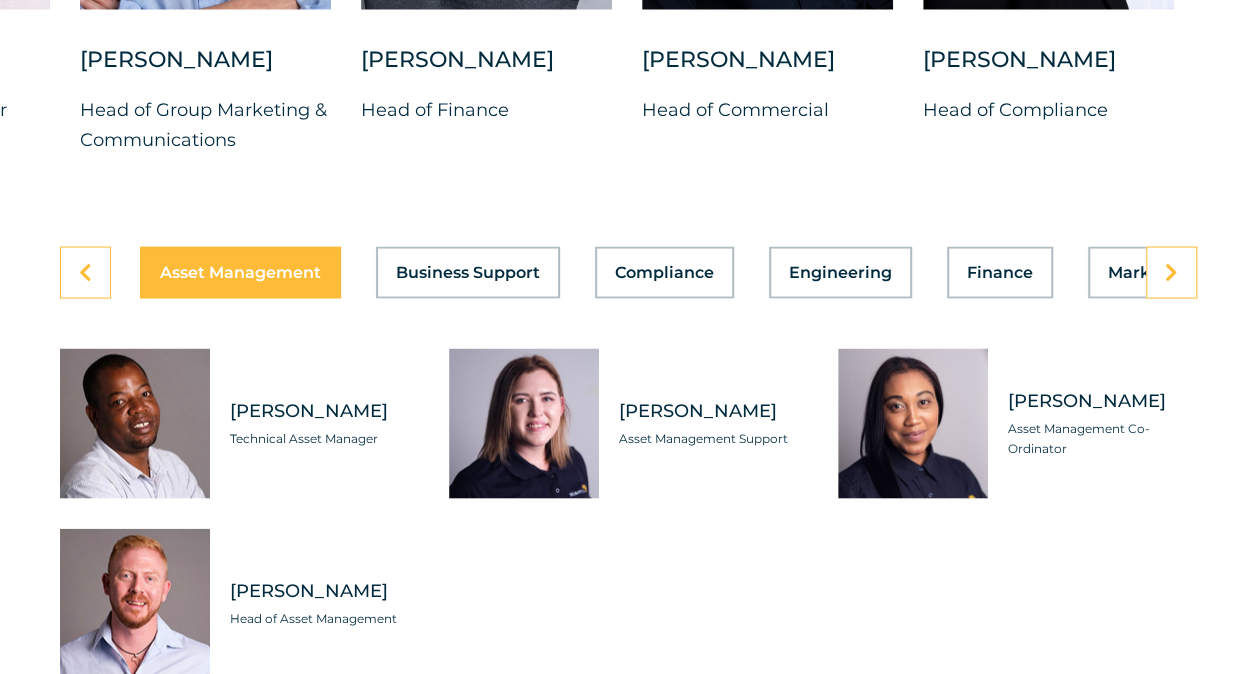click on "Asset Management
Business Support
Compliance
Engineering
Finance
Marketing
O&M
People Operations
Project Delivery
Projects
Sales
Technology" at bounding box center (628, 272) 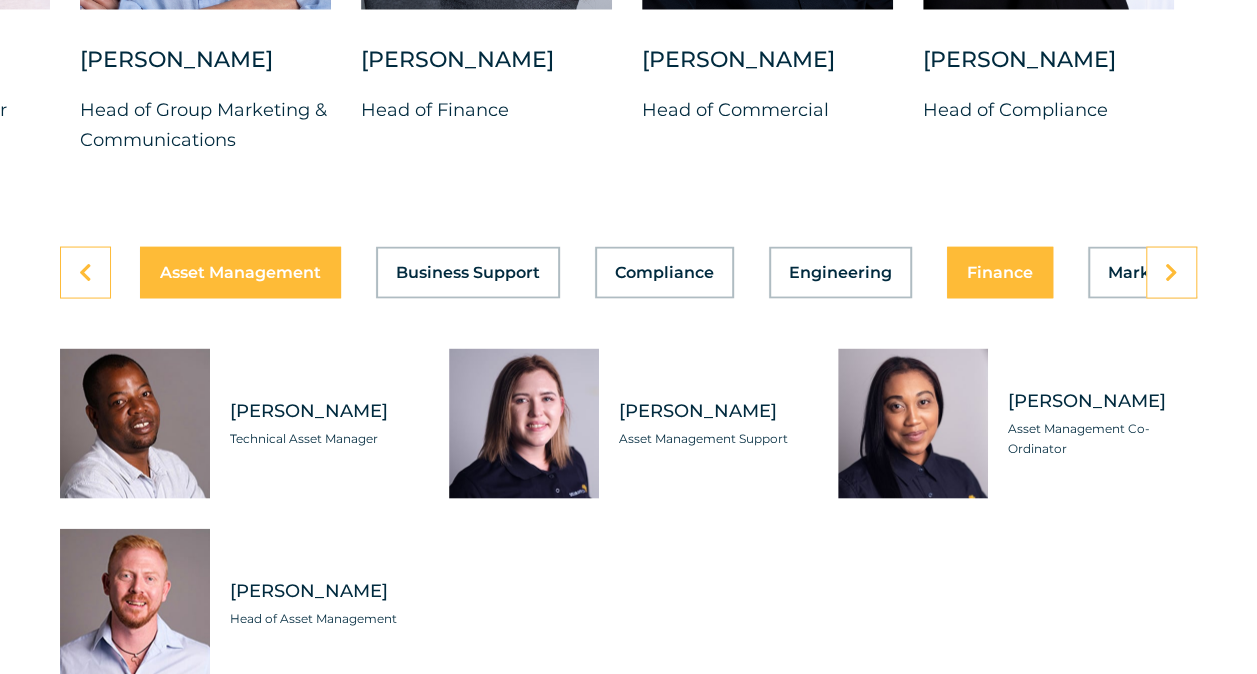 click on "Asset Management
Business Support
Compliance
Engineering
Finance
Marketing
O&M
People Operations
Project Delivery
Projects
Sales
Technology" at bounding box center (628, 272) 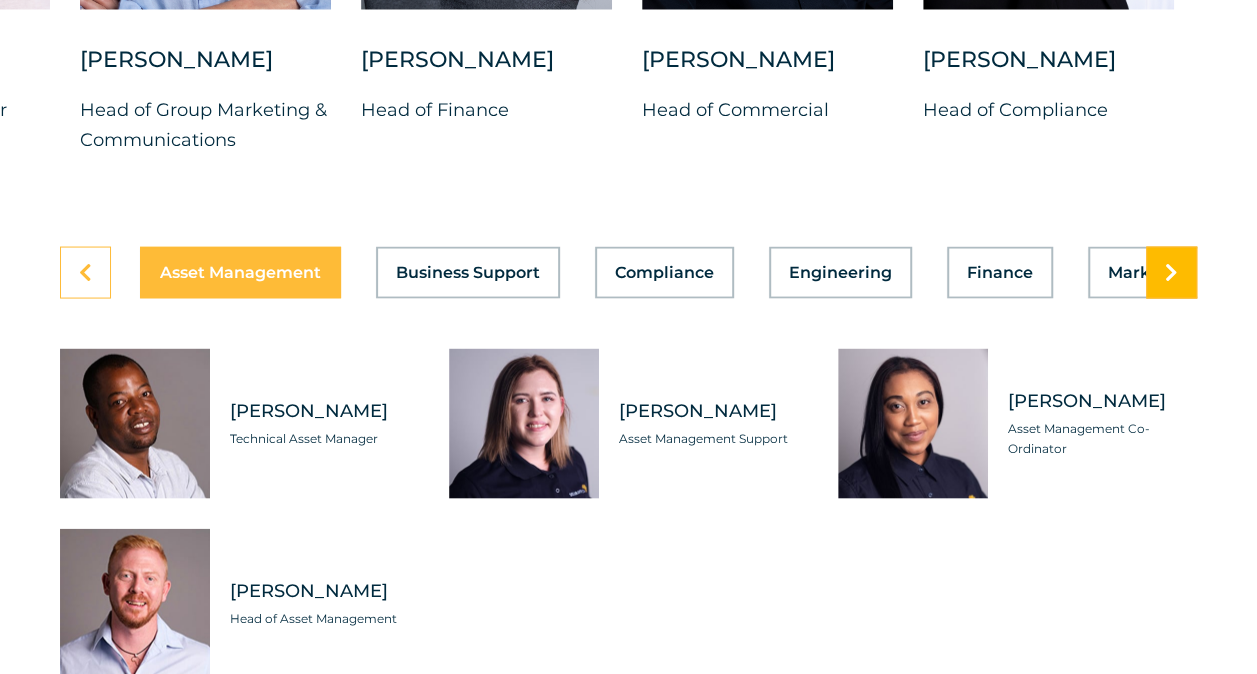 click at bounding box center (1171, 272) 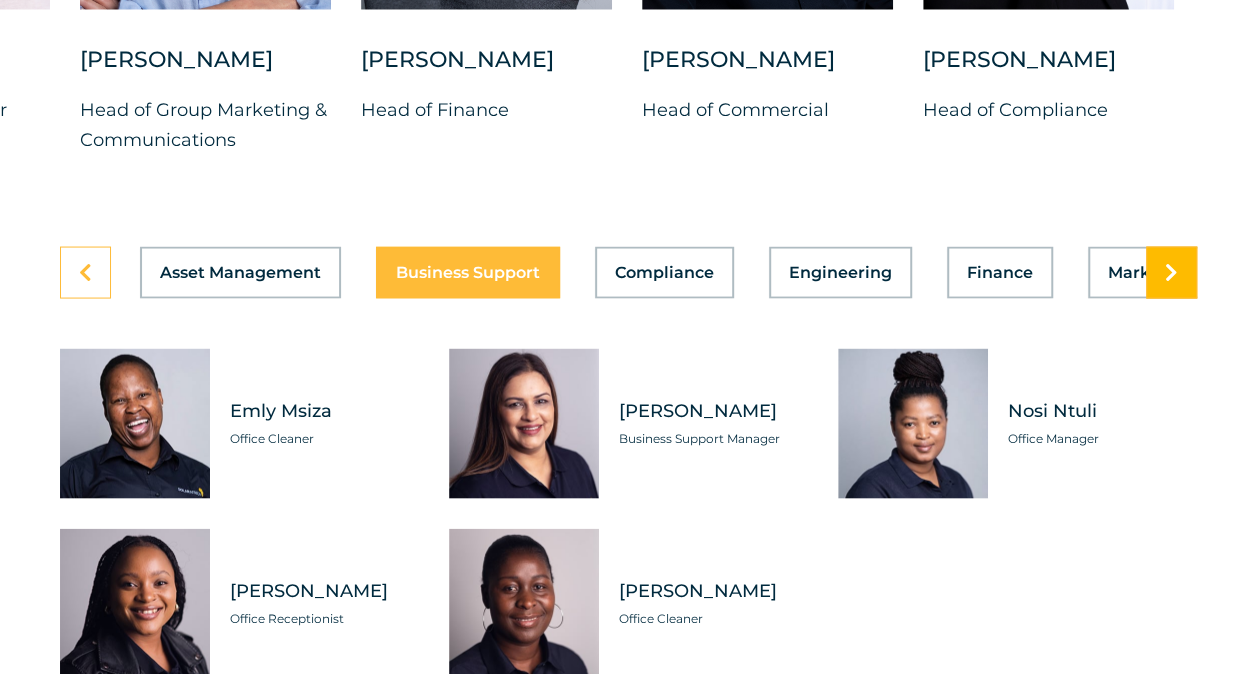 click at bounding box center (1171, 272) 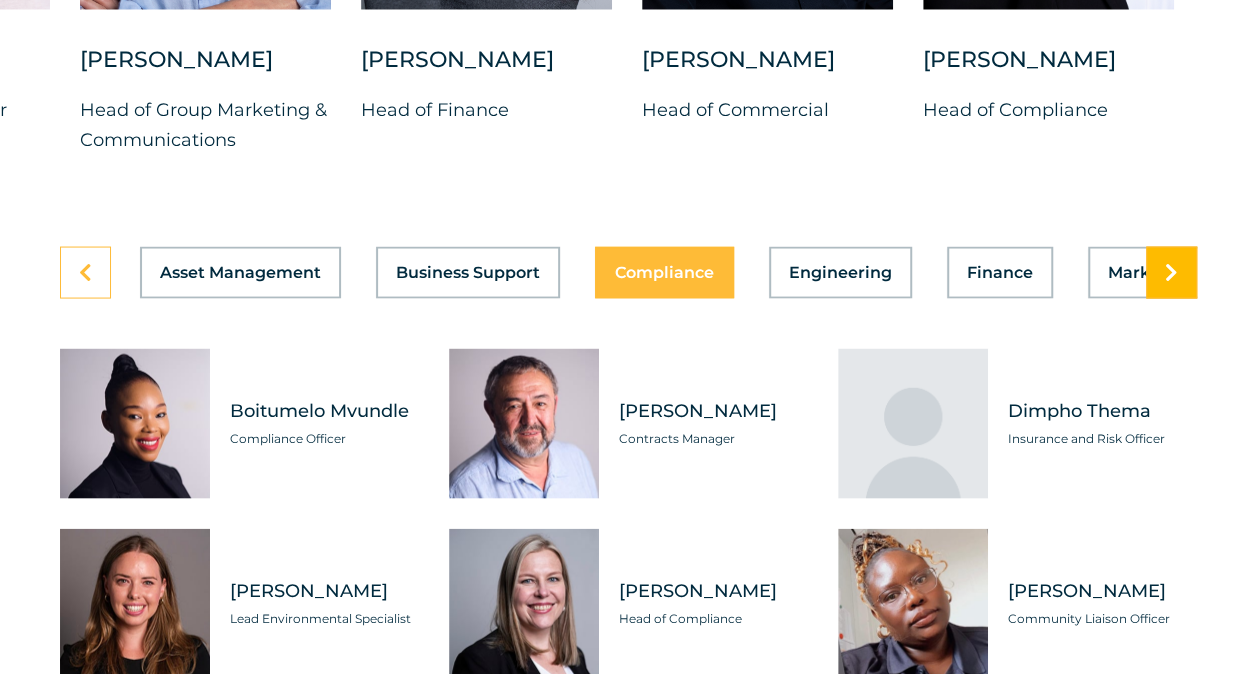 click at bounding box center [1171, 272] 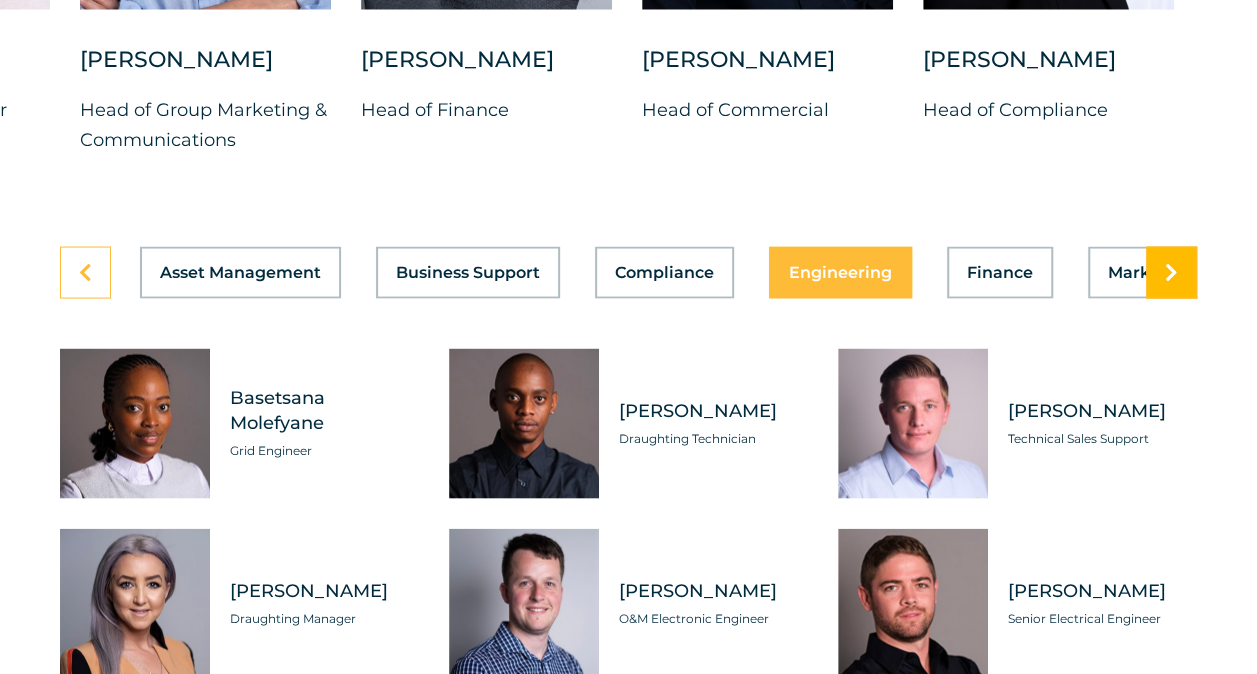 click at bounding box center (1171, 272) 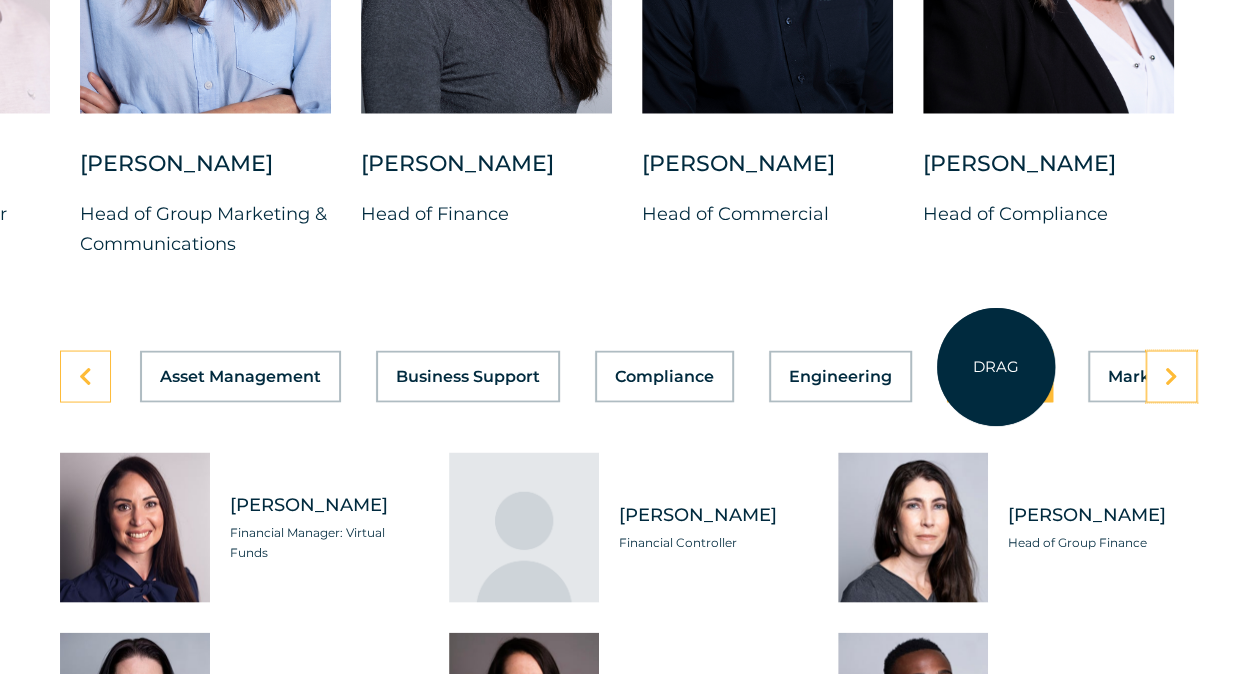 scroll, scrollTop: 5500, scrollLeft: 0, axis: vertical 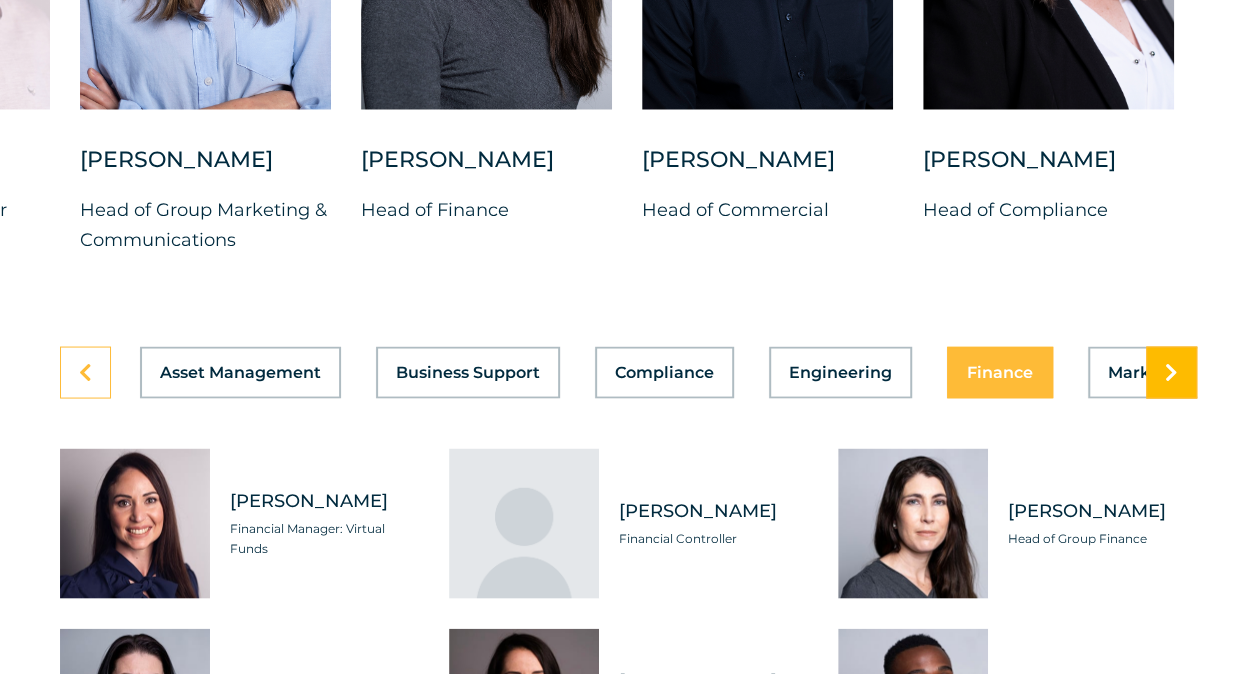 click at bounding box center (1171, 372) 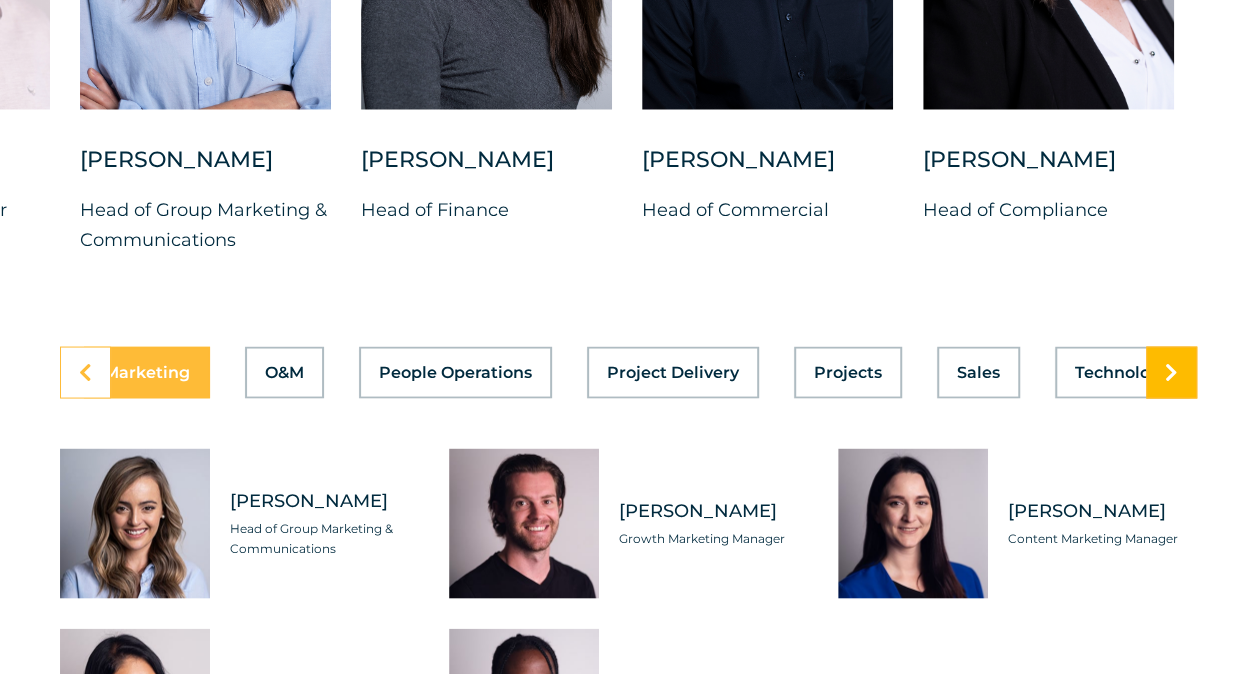 scroll, scrollTop: 0, scrollLeft: 1073, axis: horizontal 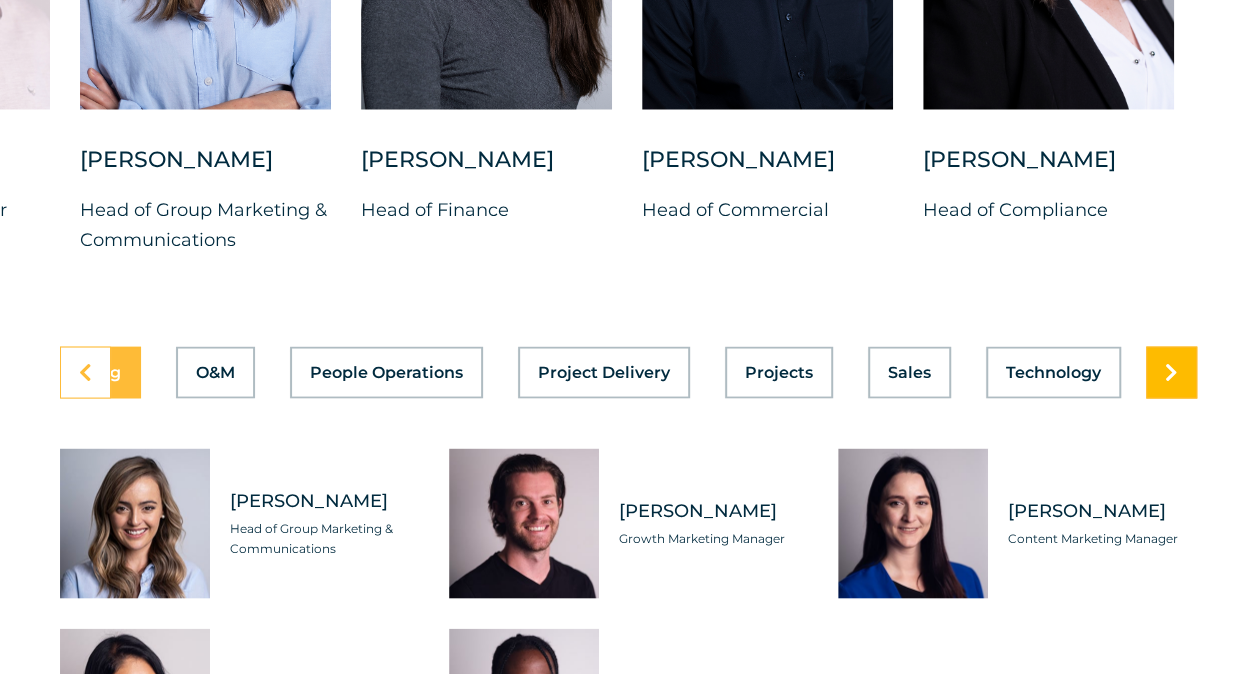 click at bounding box center [1171, 372] 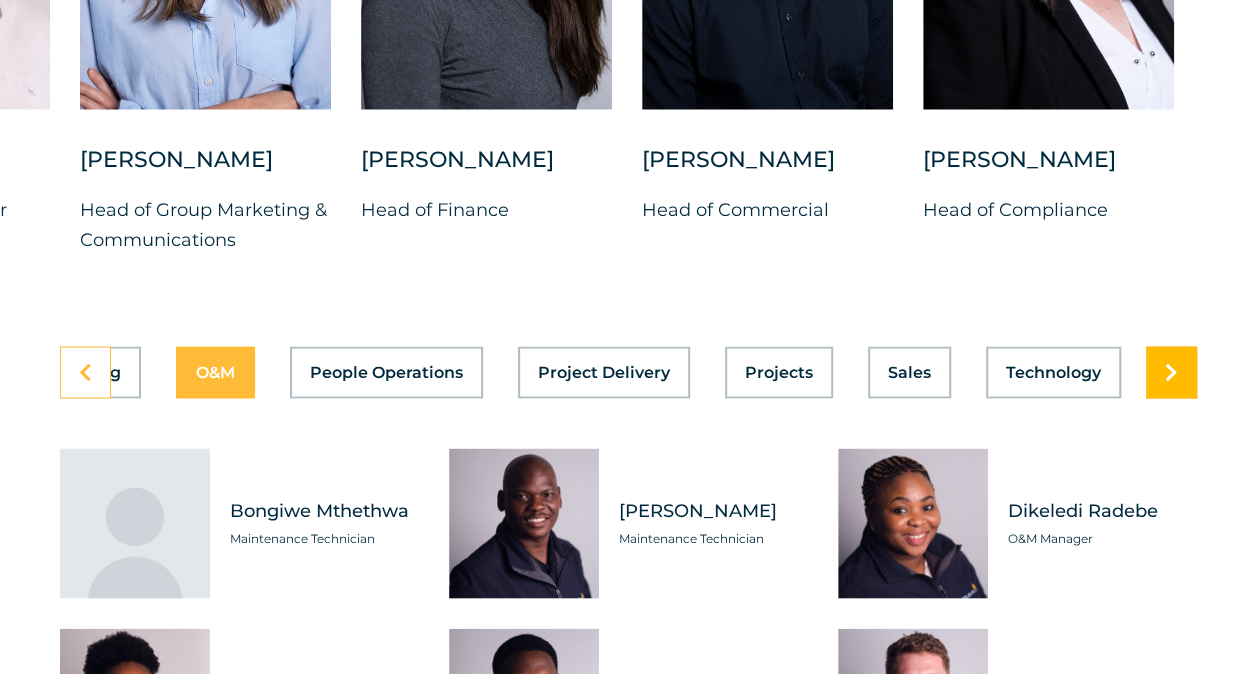 click at bounding box center [1171, 372] 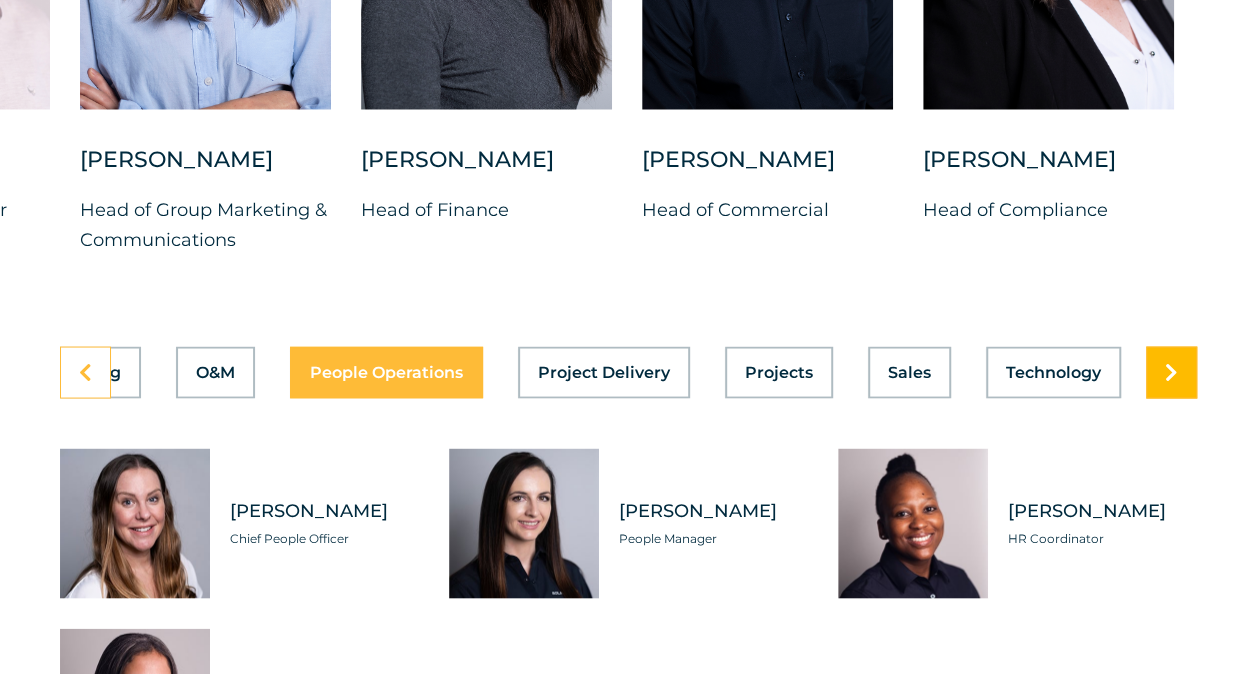 click at bounding box center (1171, 372) 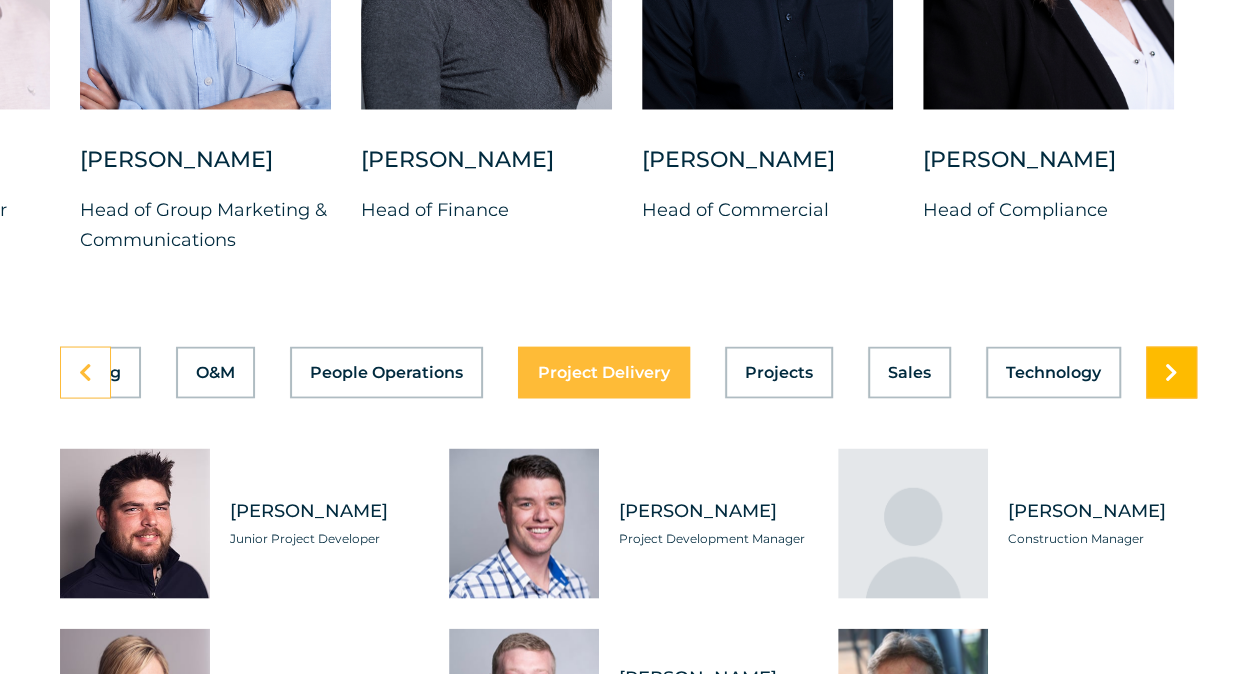 click at bounding box center (1171, 372) 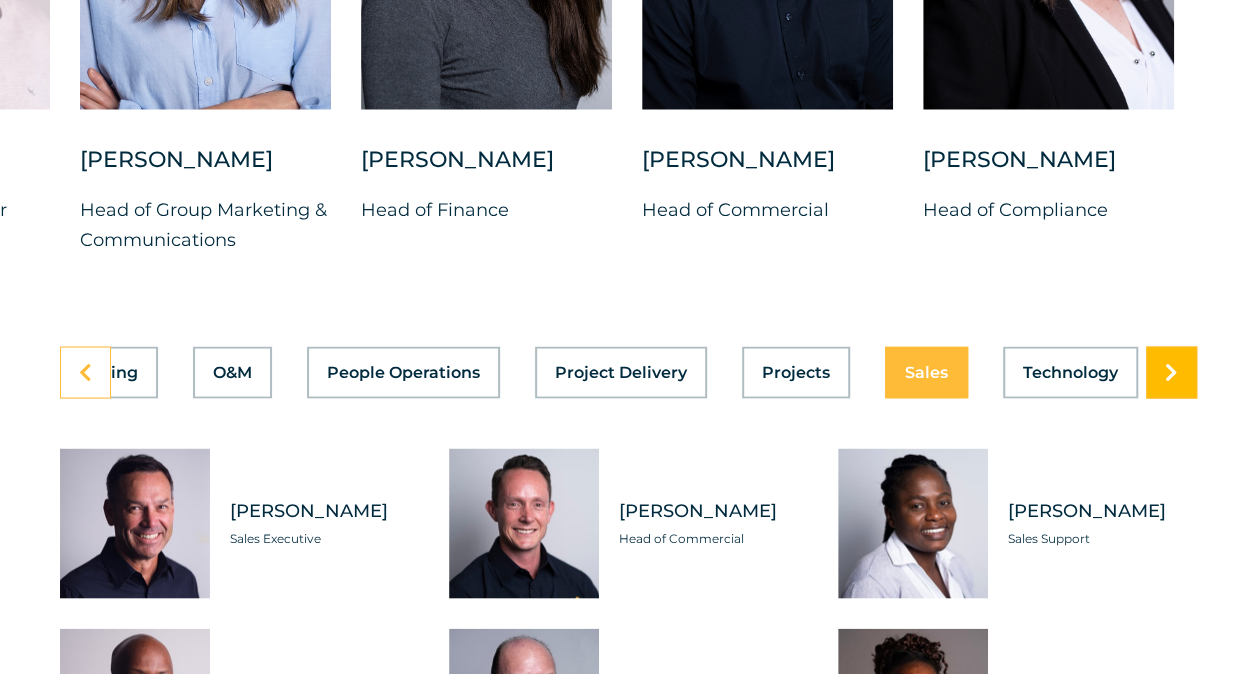click at bounding box center [1171, 372] 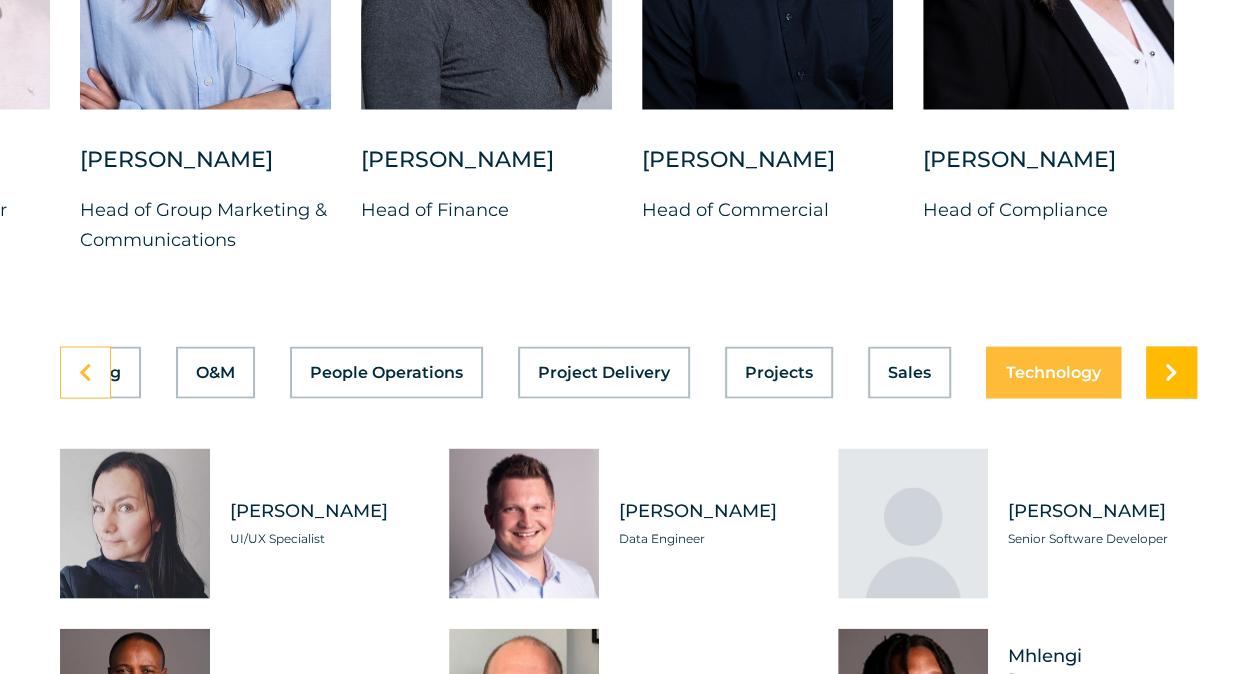 scroll, scrollTop: 0, scrollLeft: 1073, axis: horizontal 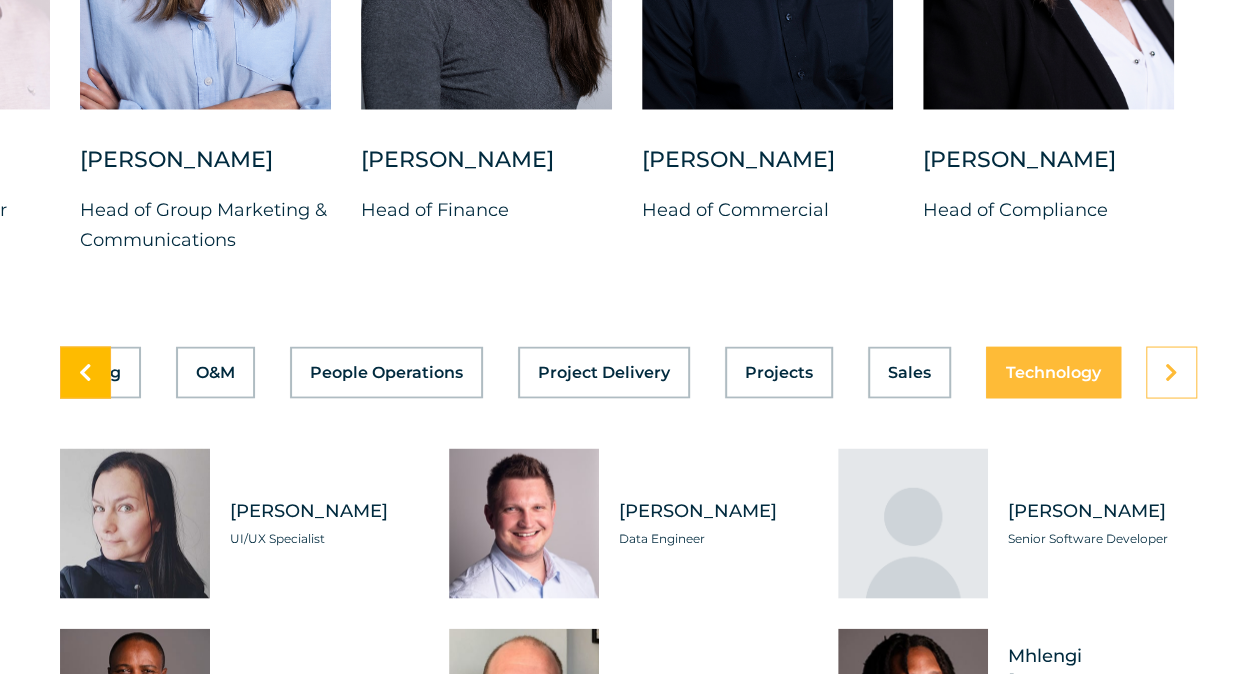 click at bounding box center (85, 372) 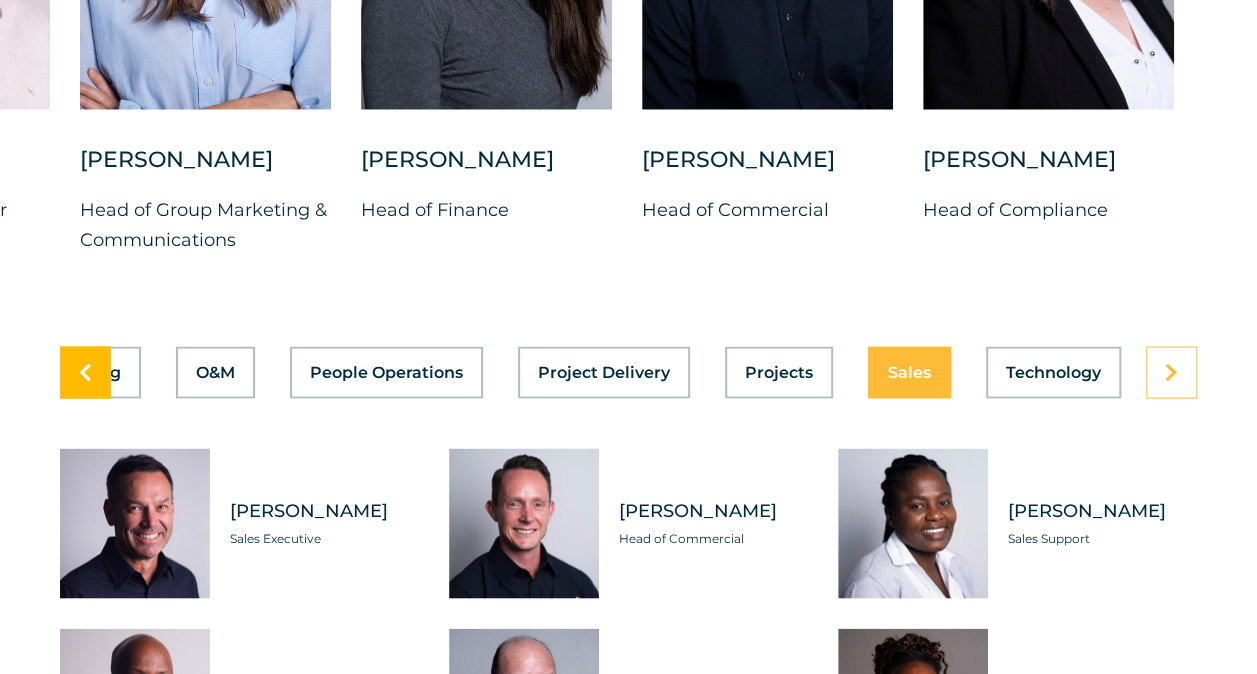click at bounding box center (85, 372) 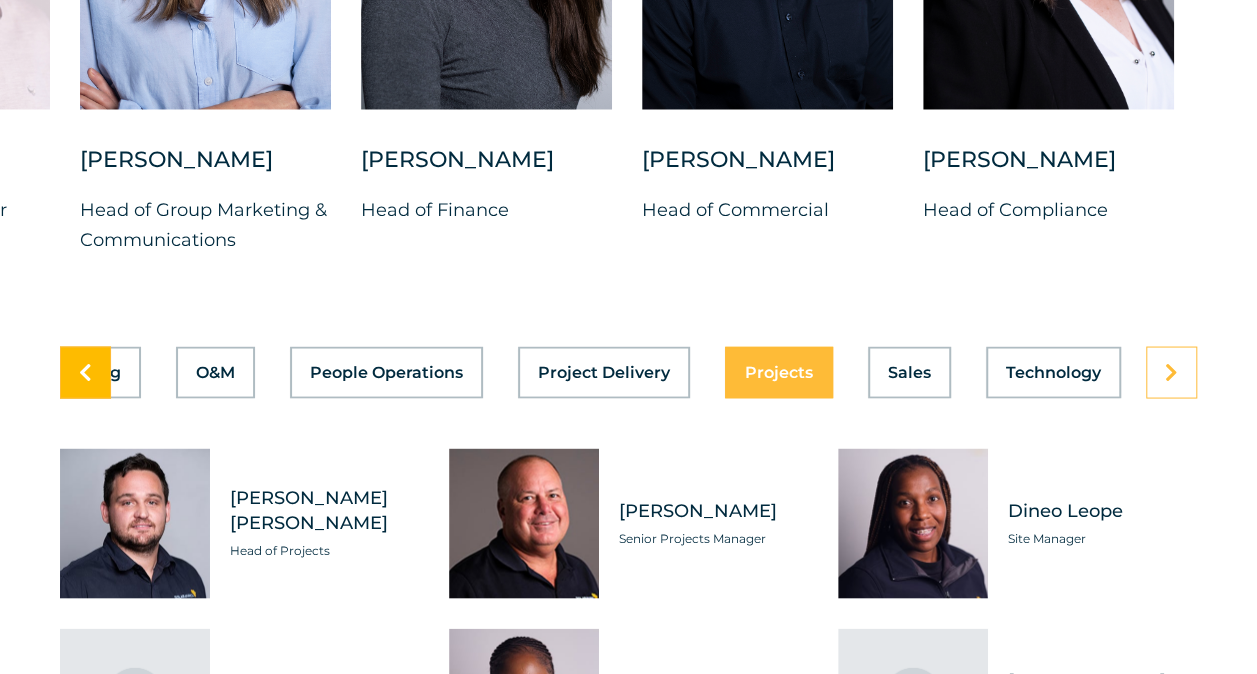 click at bounding box center (85, 372) 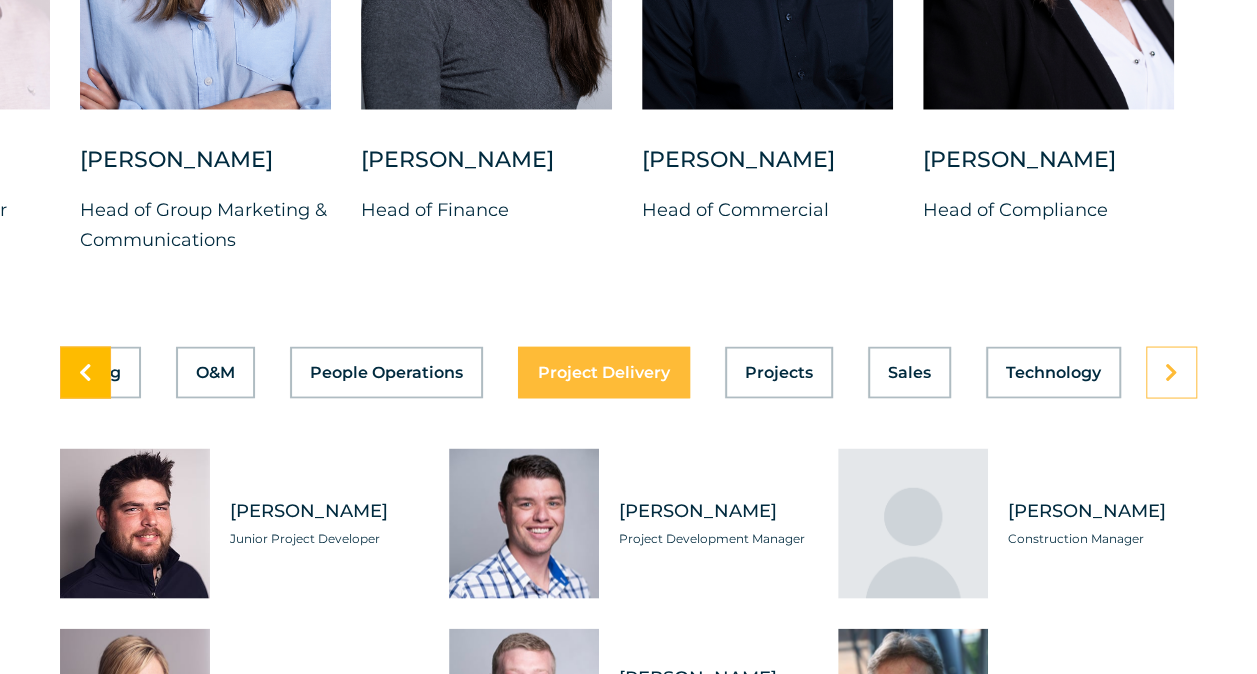 click at bounding box center (85, 372) 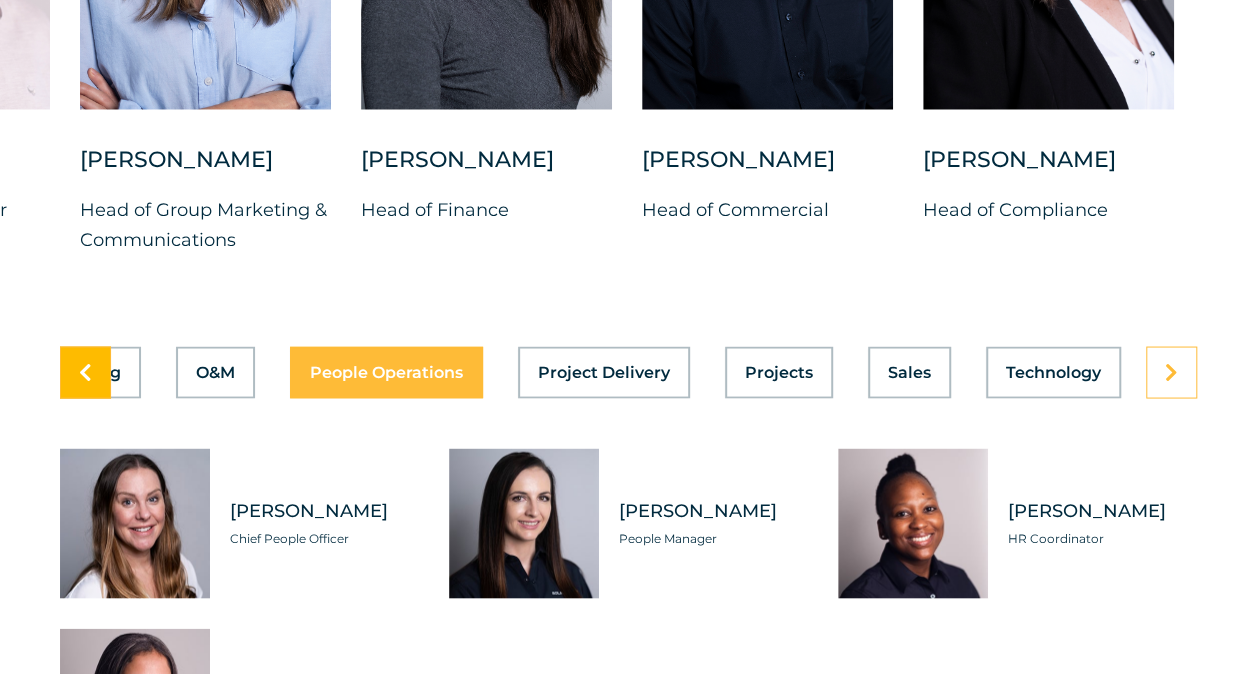 click at bounding box center (85, 372) 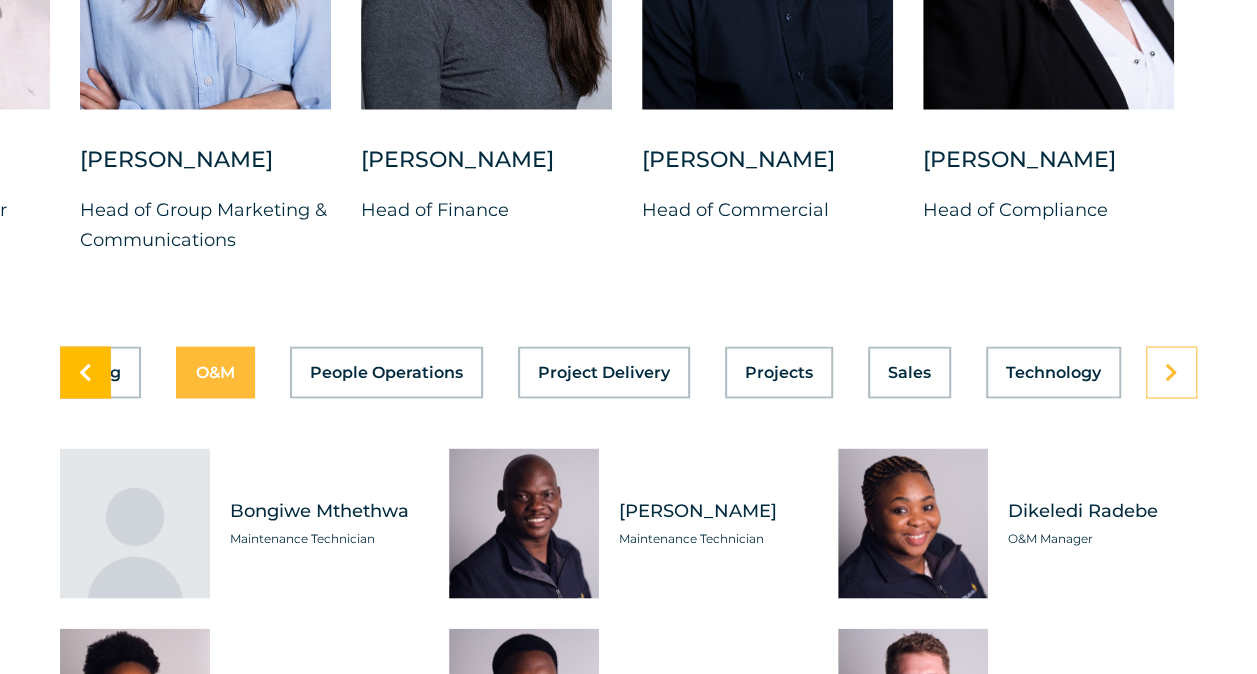 scroll, scrollTop: 0, scrollLeft: 1073, axis: horizontal 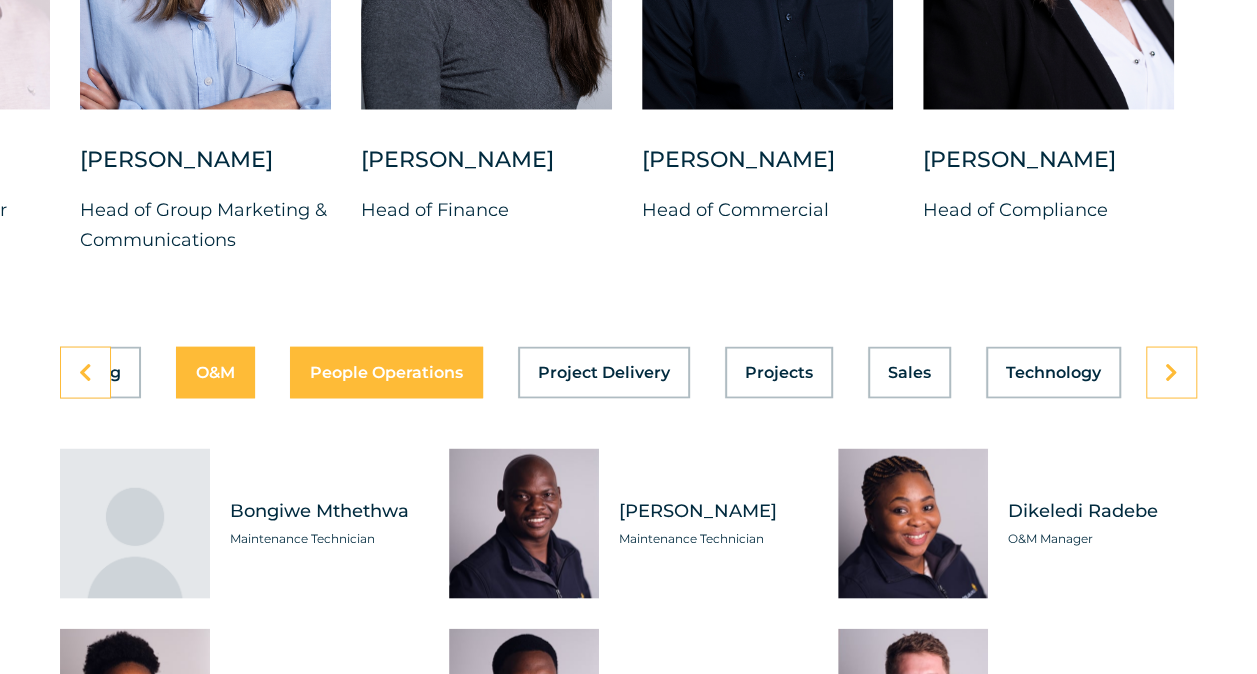 click on "Asset Management
Business Support
Compliance
Engineering
Finance
Marketing
O&M
People Operations
Project Delivery
Projects
Sales
Technology" at bounding box center [628, 372] 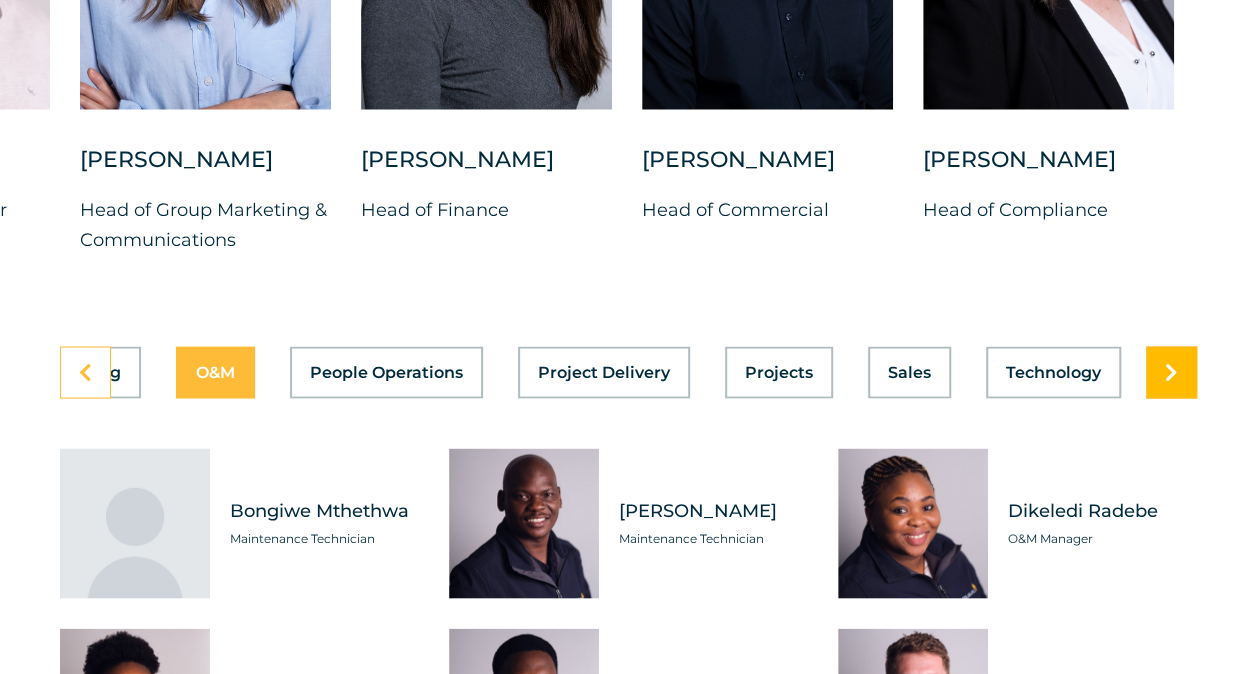 click at bounding box center [1171, 372] 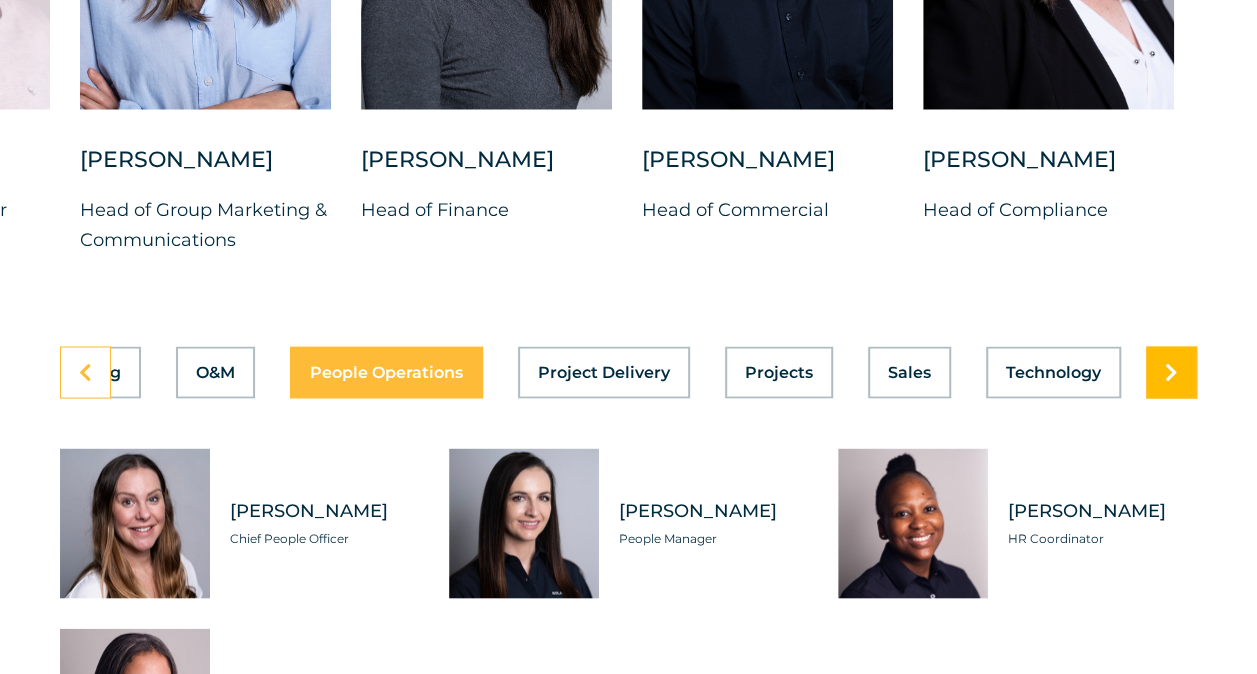 scroll, scrollTop: 0, scrollLeft: 1073, axis: horizontal 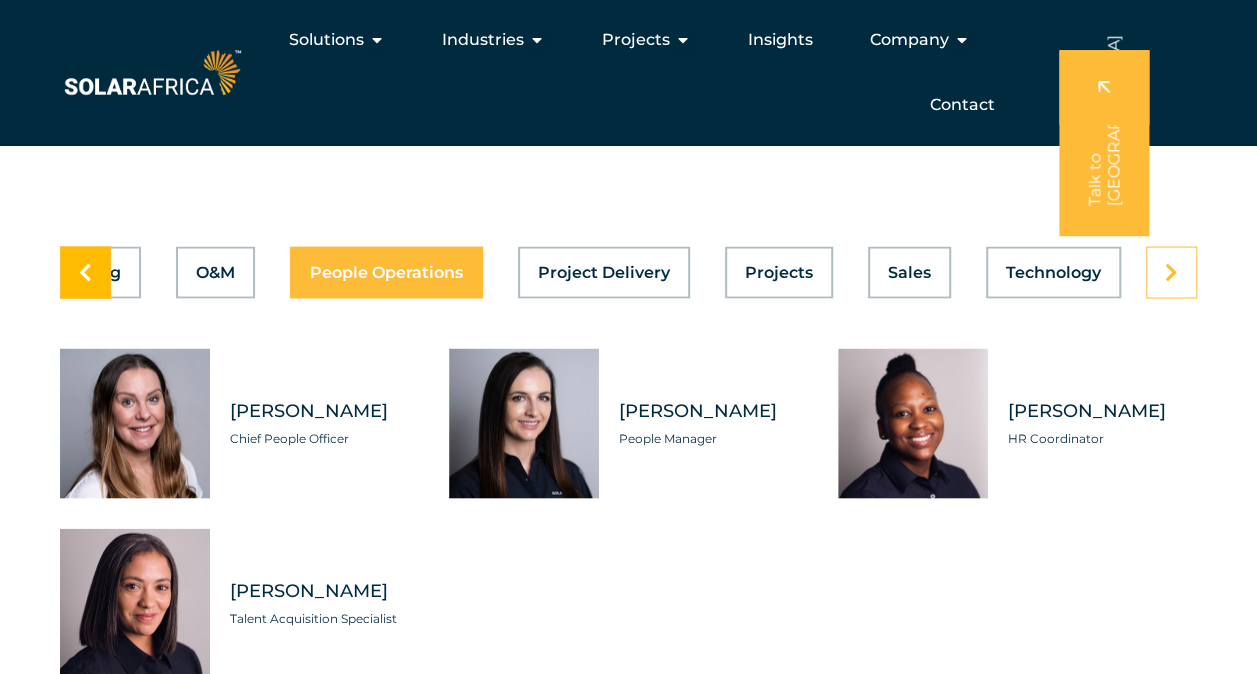 click at bounding box center (85, 272) 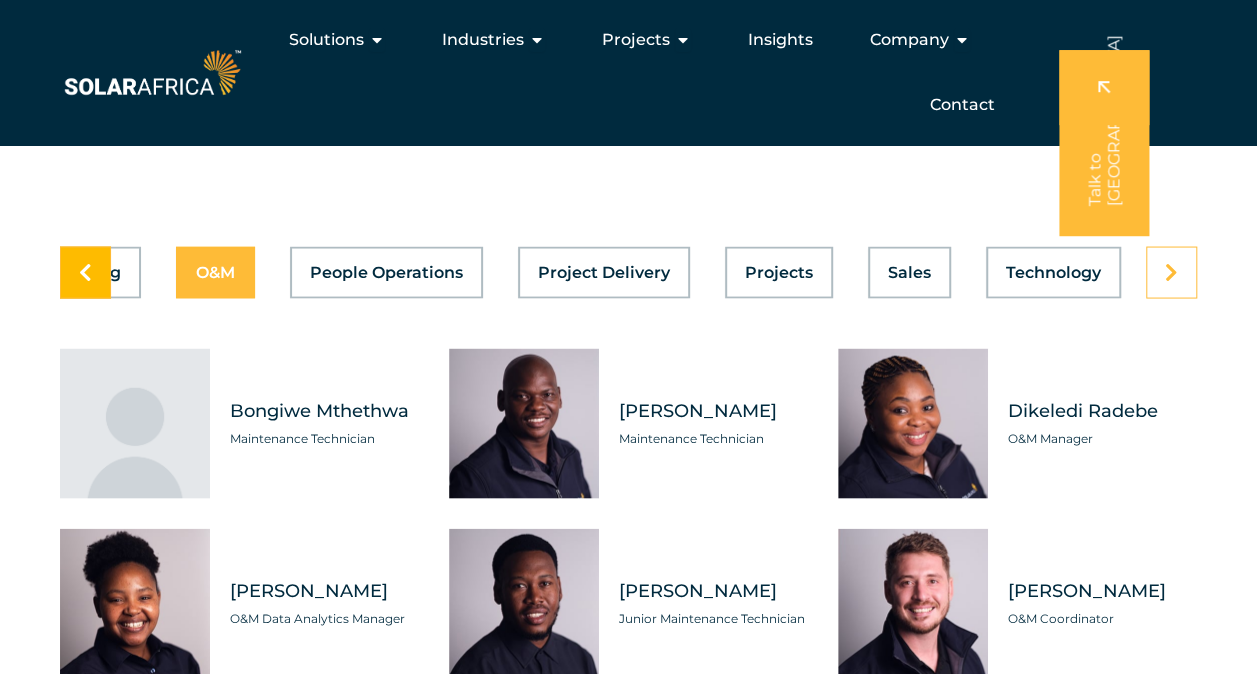 scroll, scrollTop: 0, scrollLeft: 1073, axis: horizontal 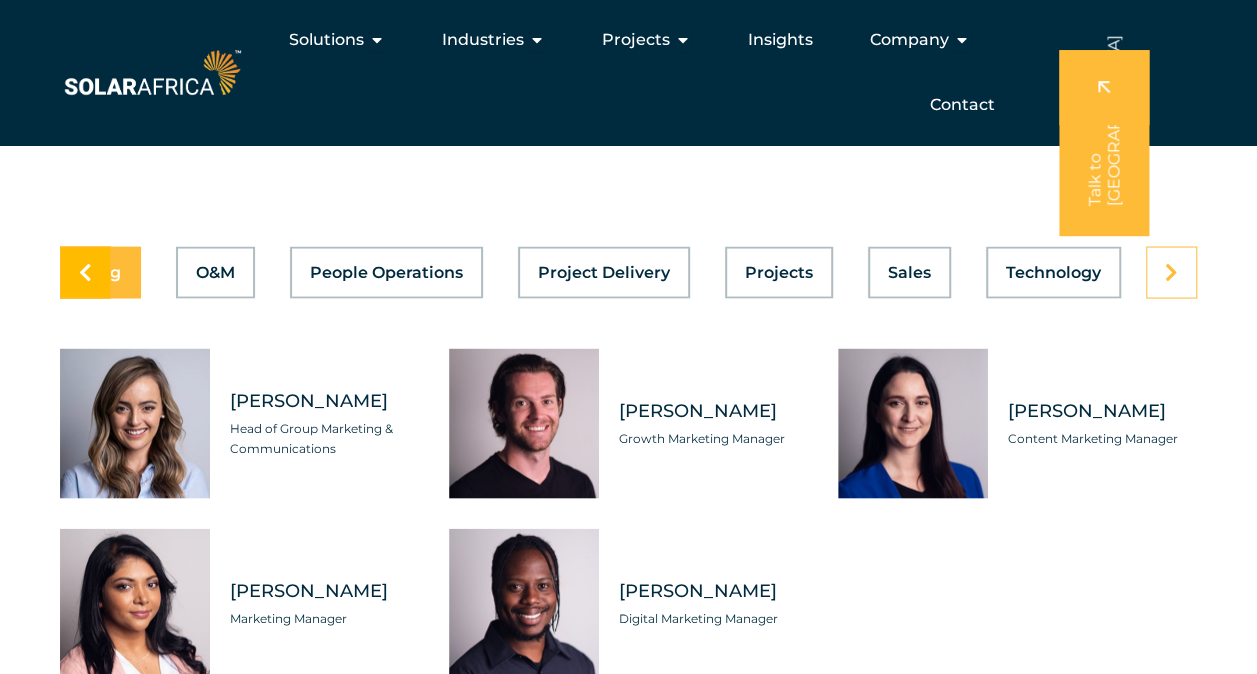 click at bounding box center [85, 272] 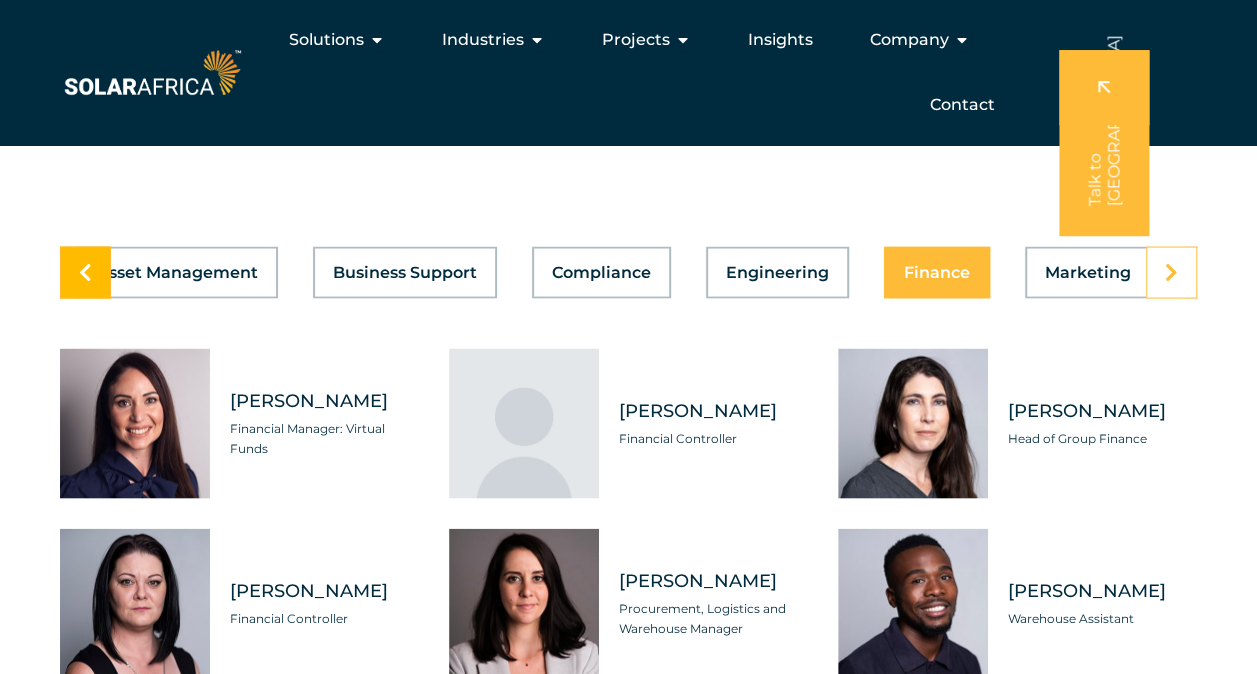 scroll, scrollTop: 0, scrollLeft: 0, axis: both 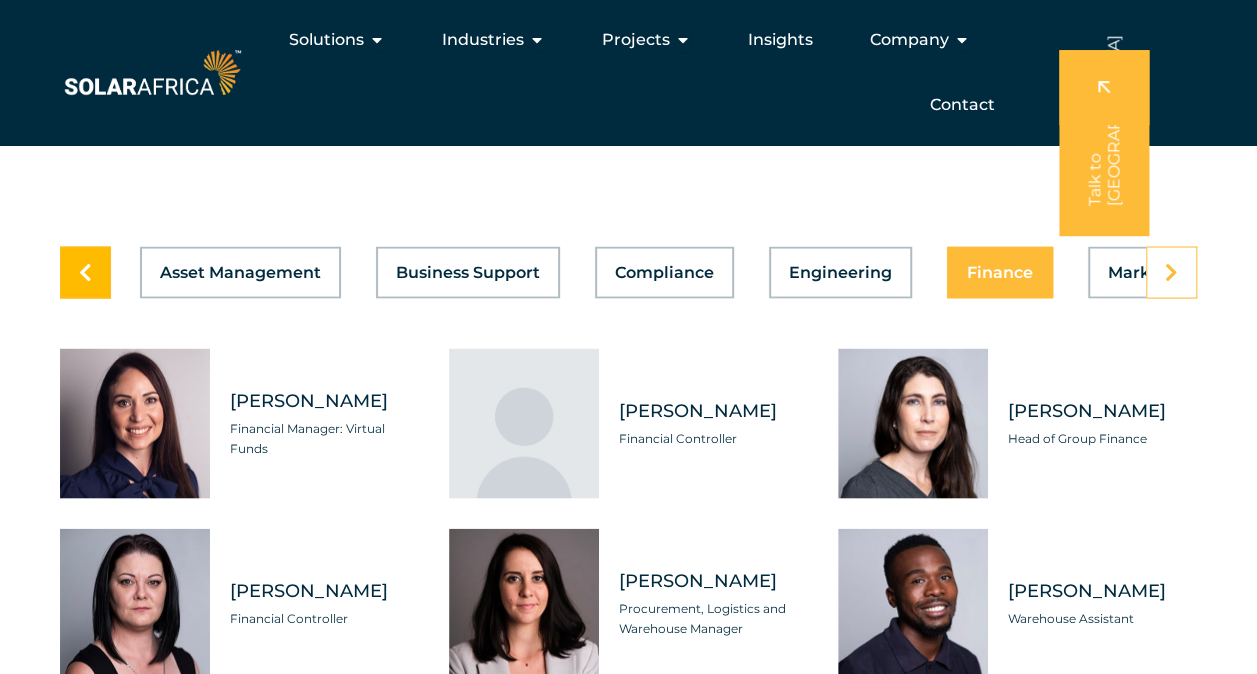 click at bounding box center (85, 272) 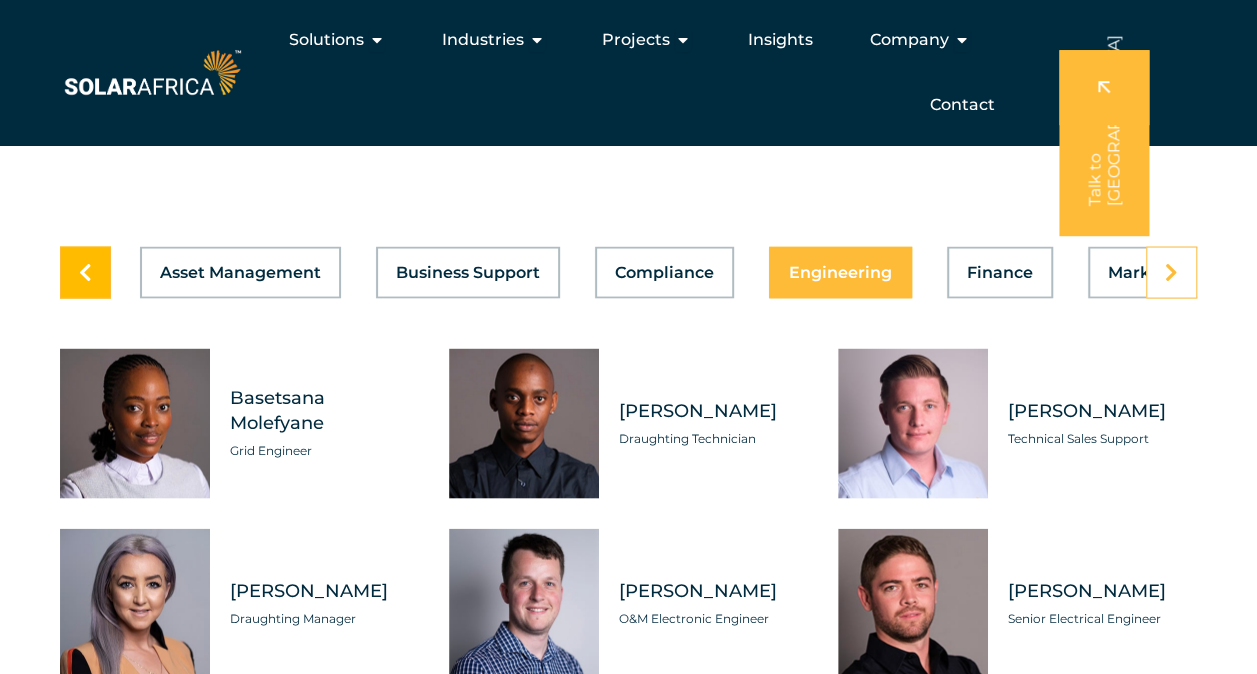 click at bounding box center (85, 272) 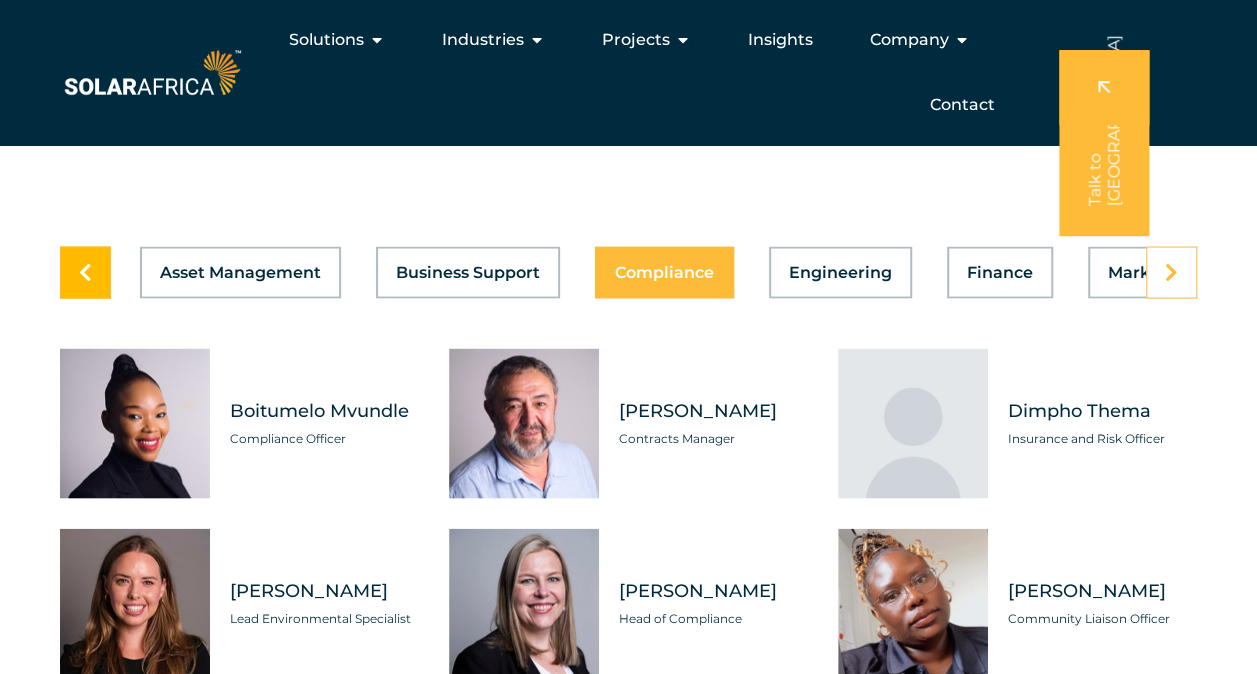 click at bounding box center [85, 272] 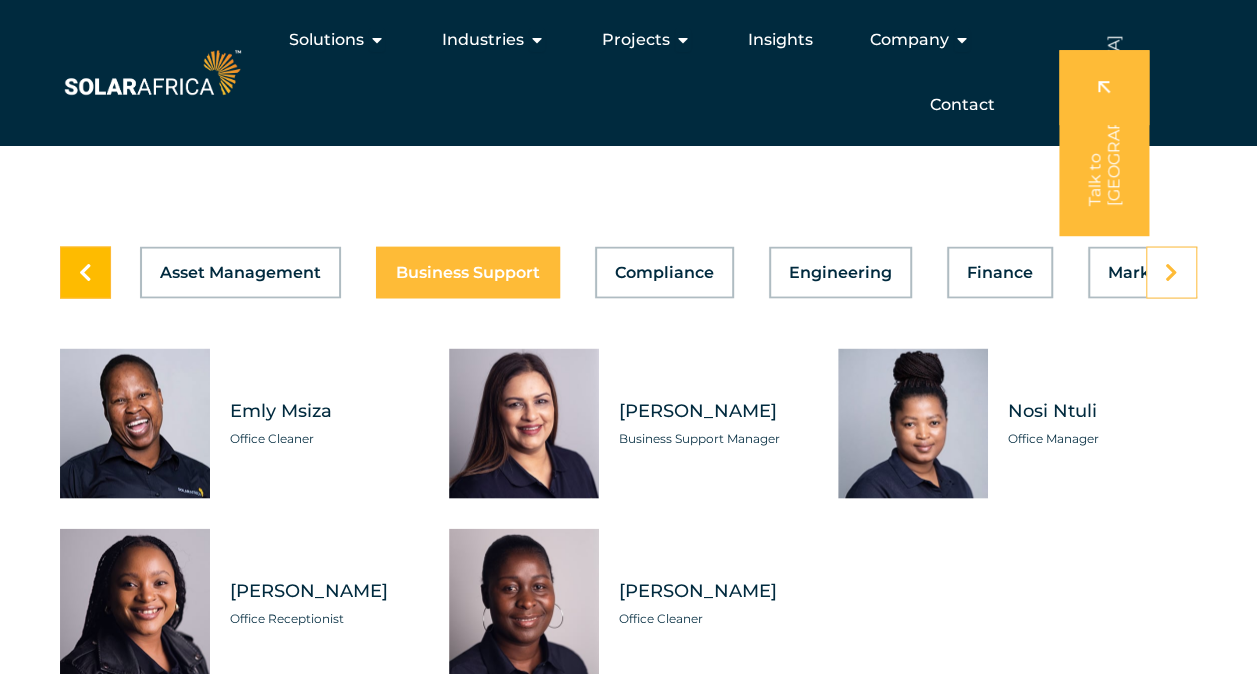 click at bounding box center (85, 272) 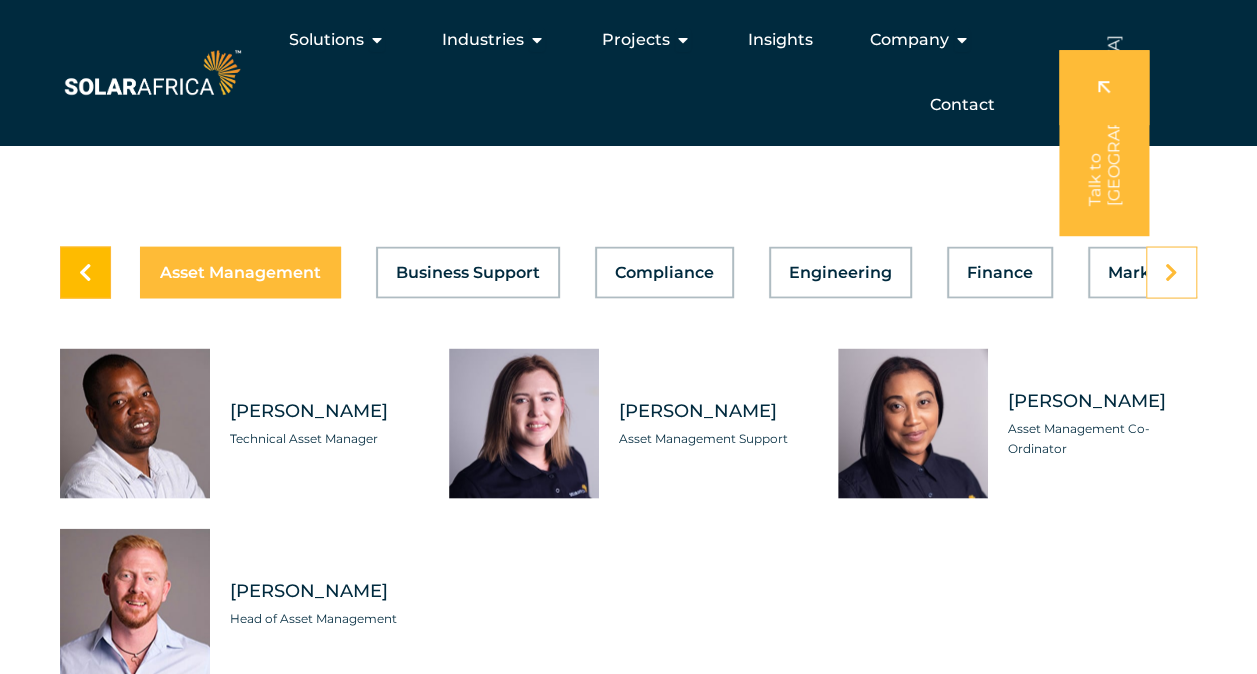 click at bounding box center (85, 272) 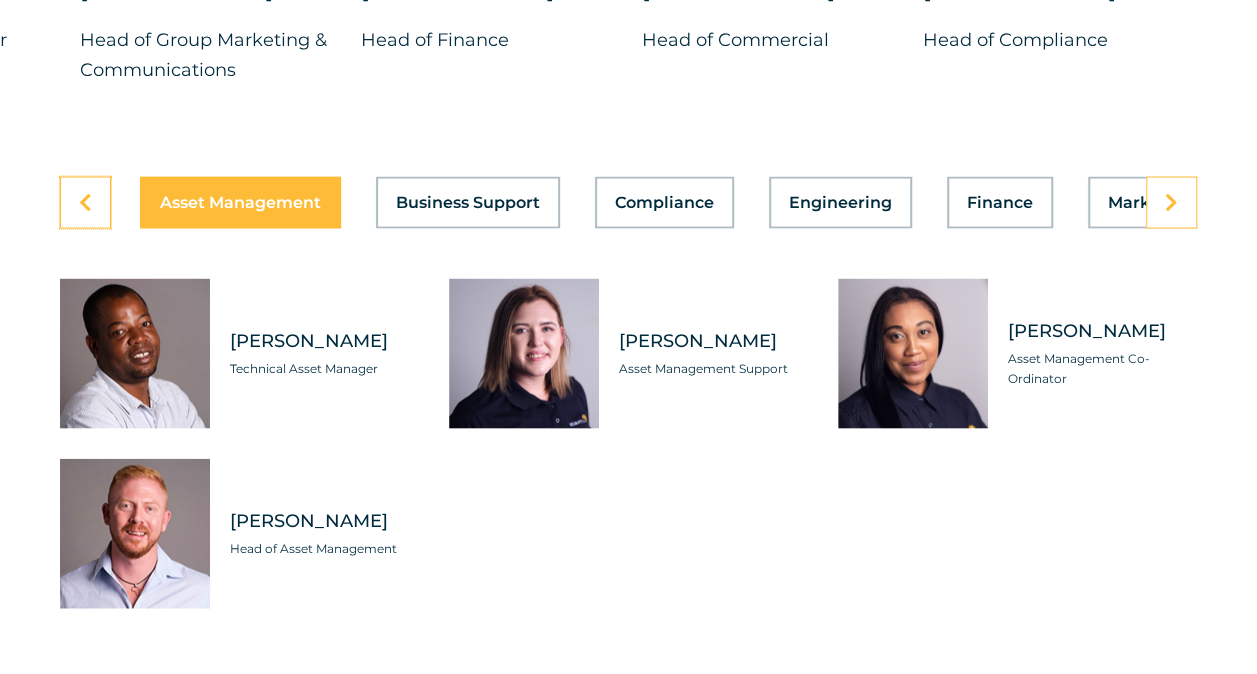 scroll, scrollTop: 5700, scrollLeft: 0, axis: vertical 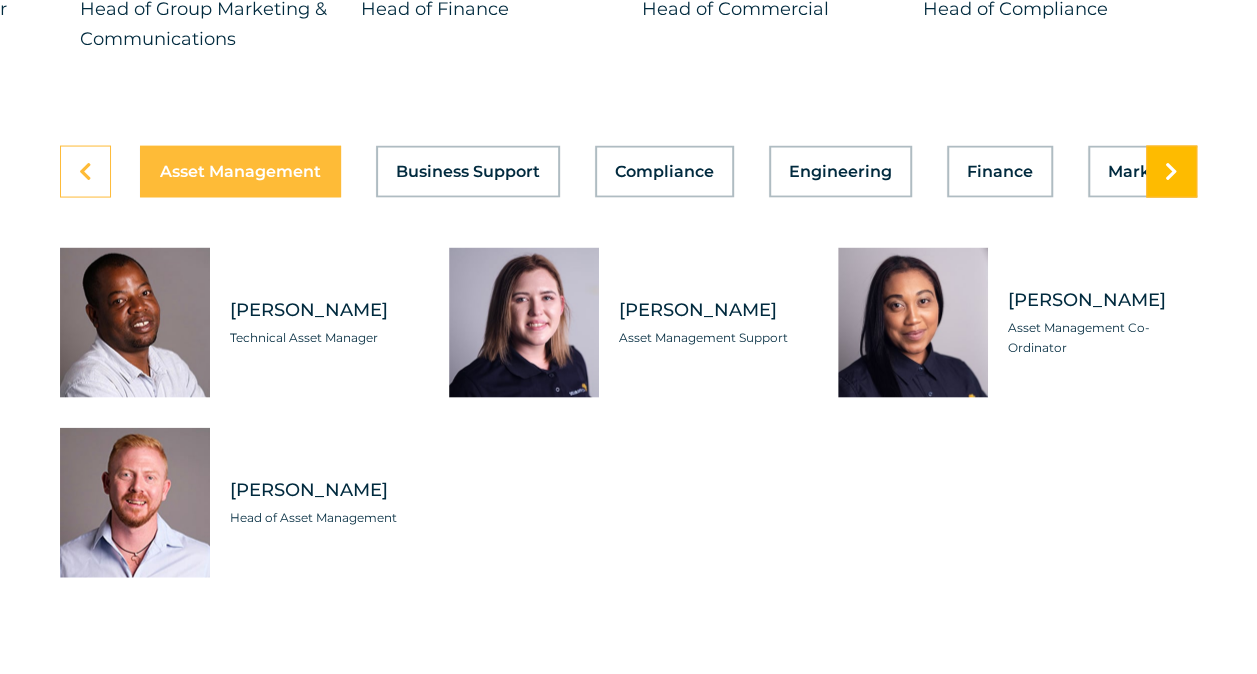 click at bounding box center (1171, 172) 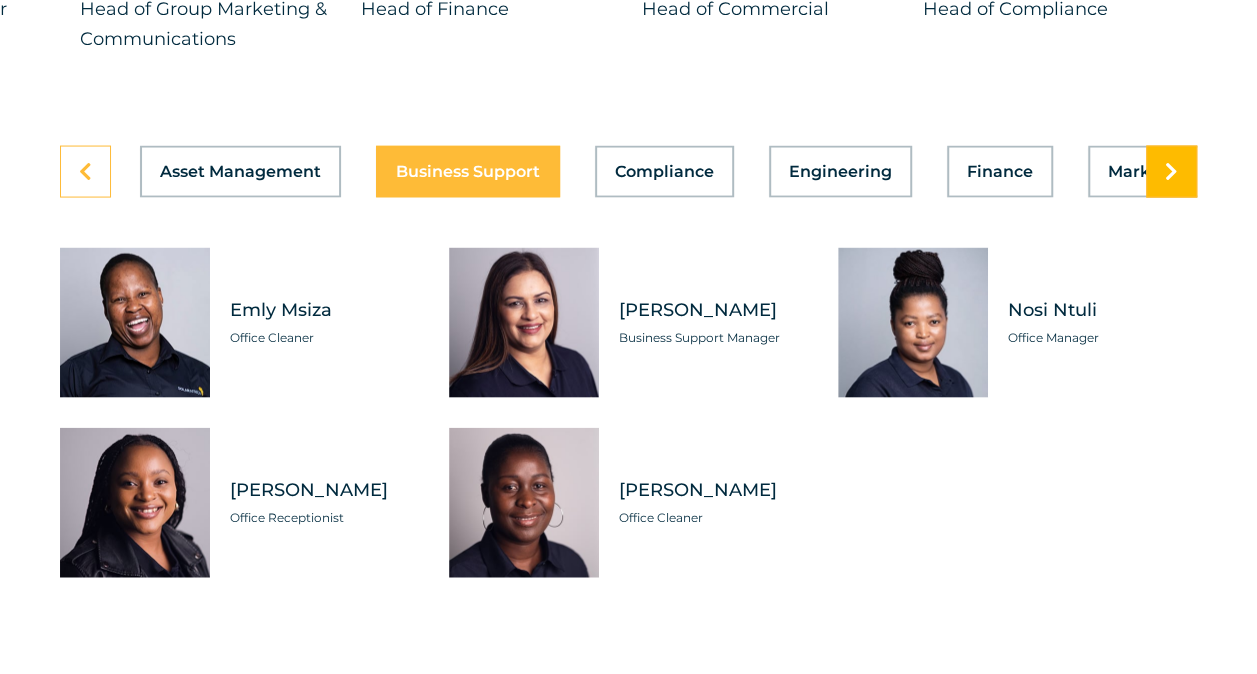 click at bounding box center [1171, 172] 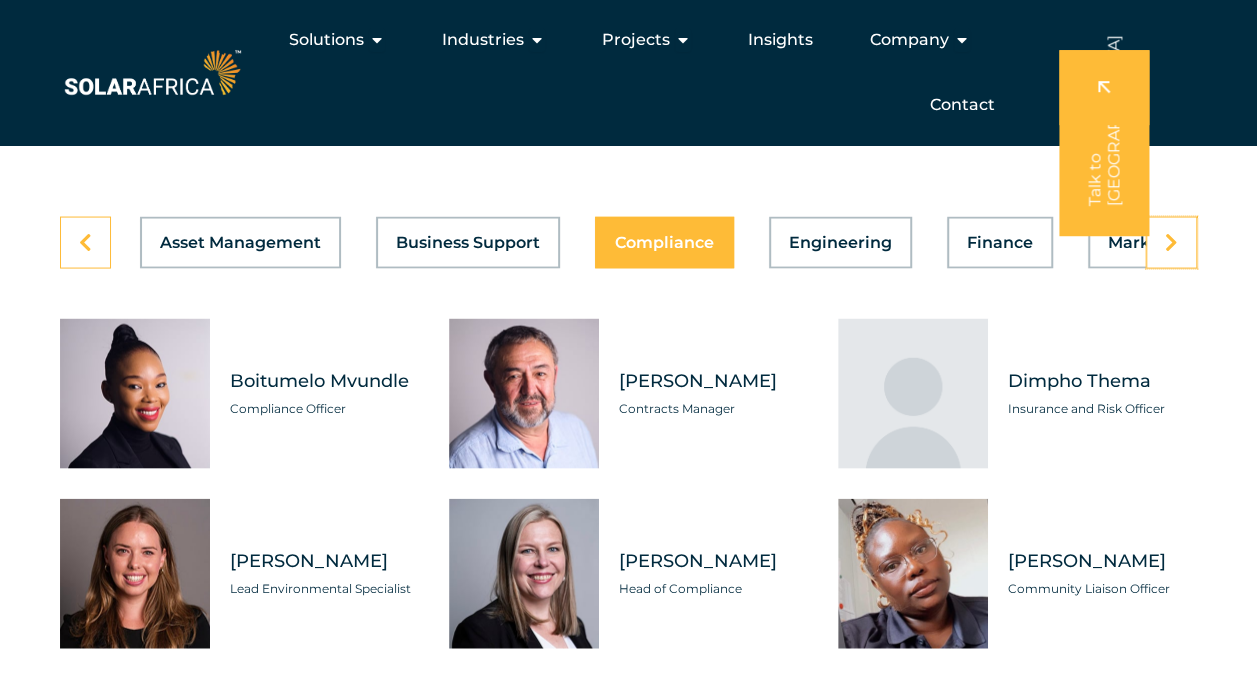 scroll, scrollTop: 5600, scrollLeft: 0, axis: vertical 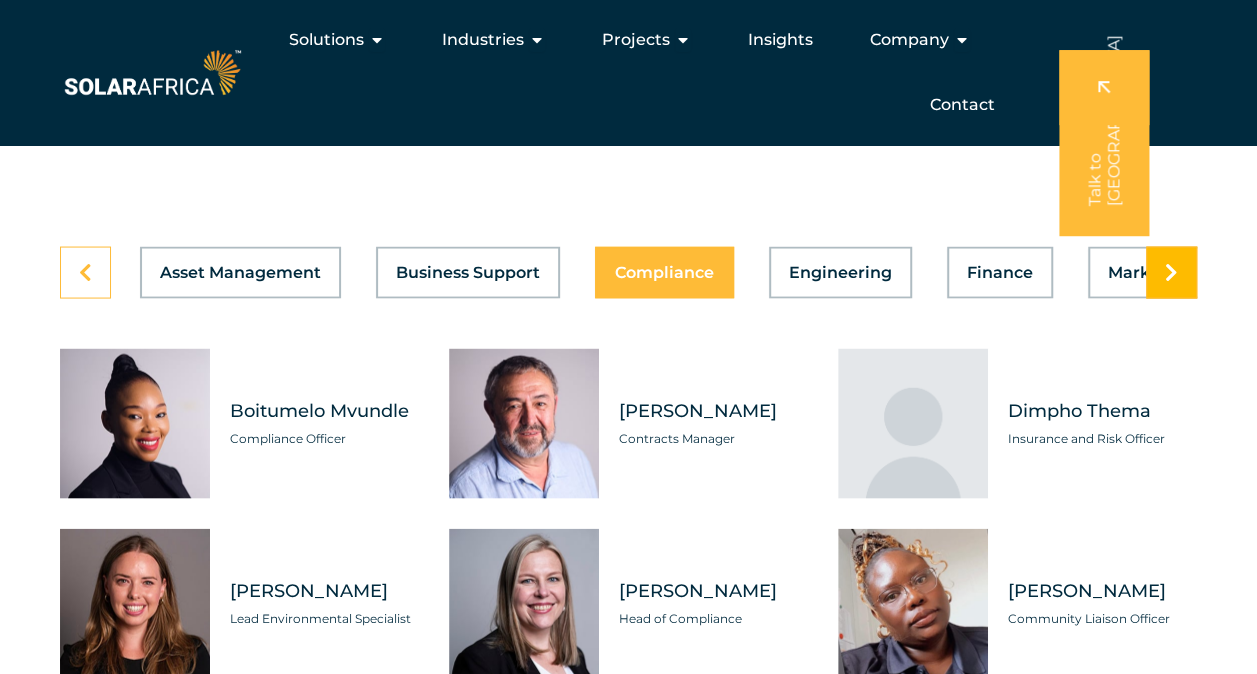 click at bounding box center [1171, 272] 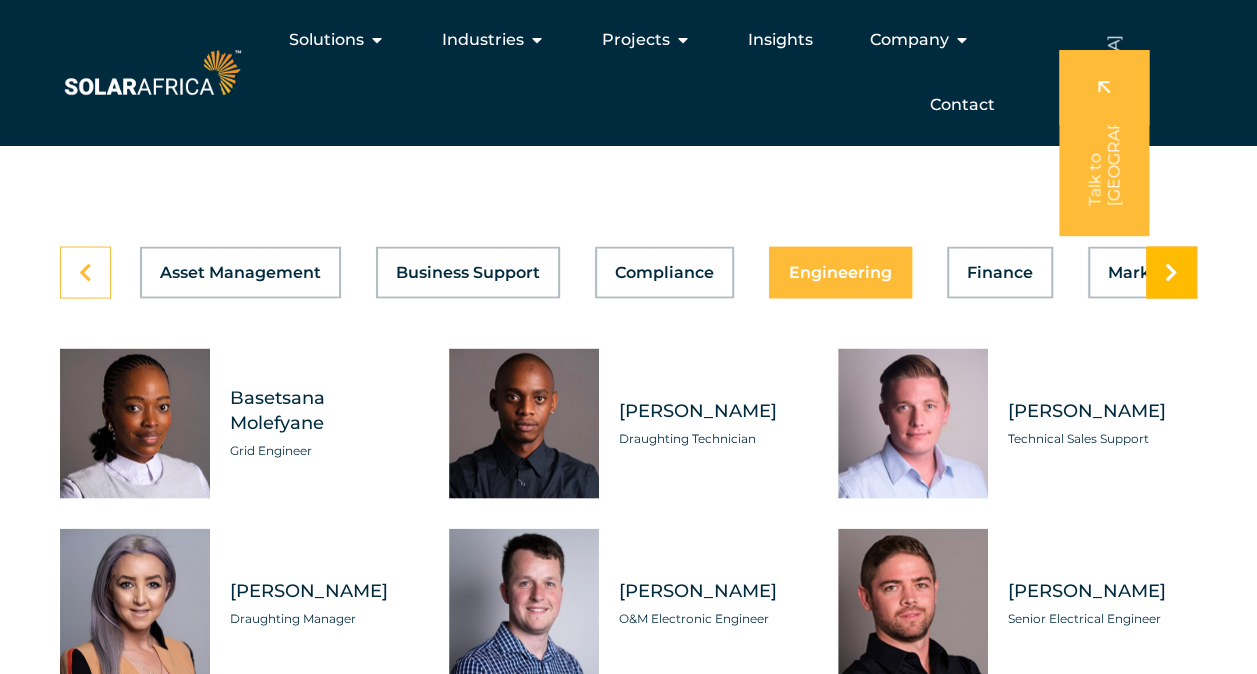 click at bounding box center (1171, 272) 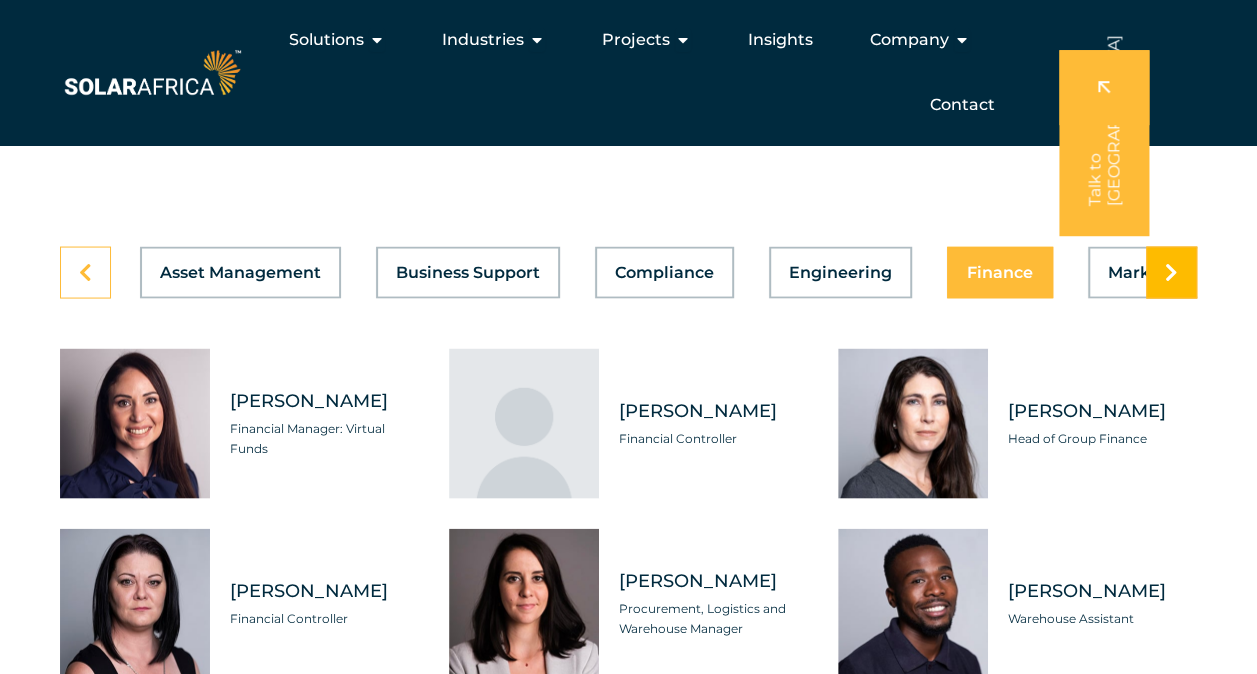 click at bounding box center [1171, 272] 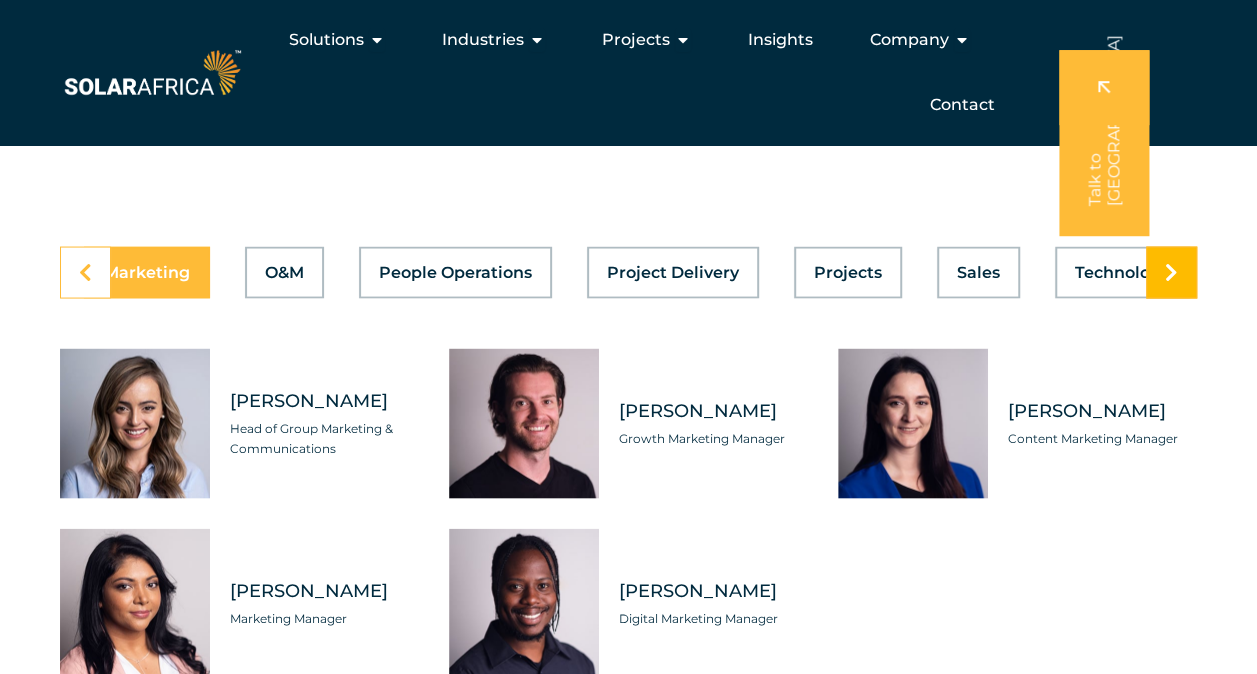 scroll, scrollTop: 0, scrollLeft: 1073, axis: horizontal 